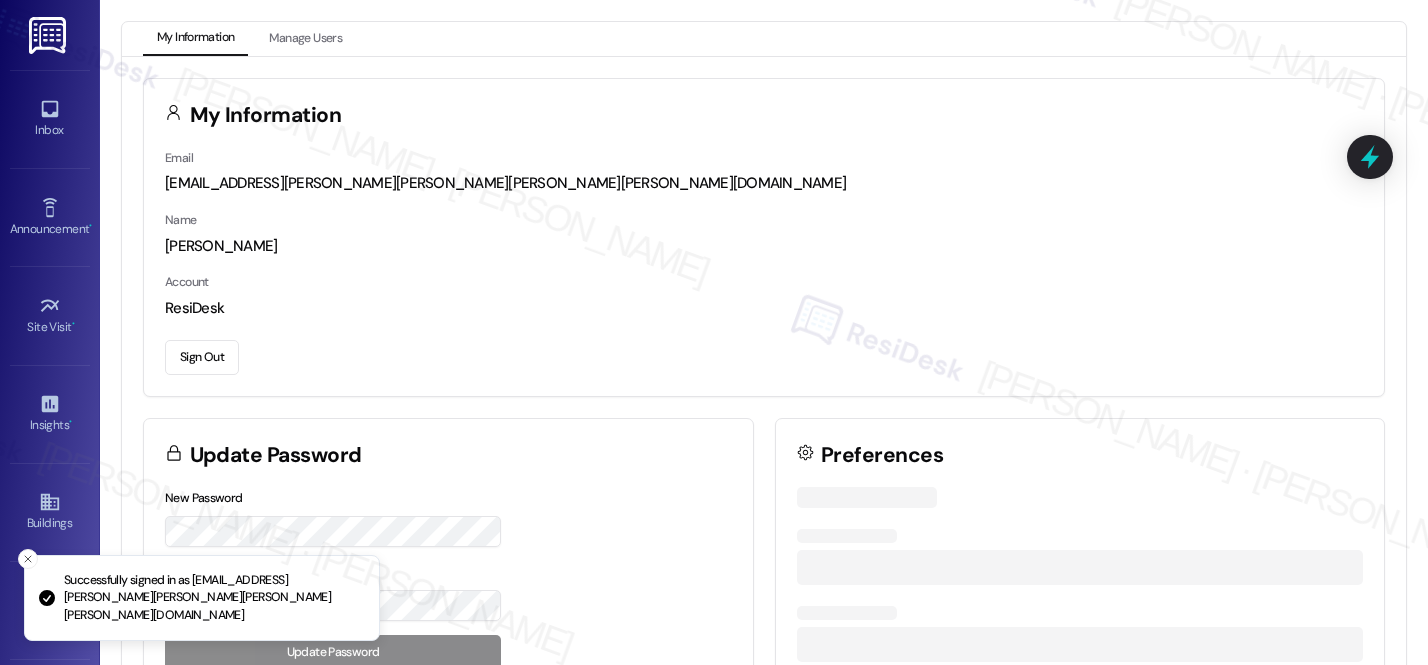 scroll, scrollTop: 0, scrollLeft: 0, axis: both 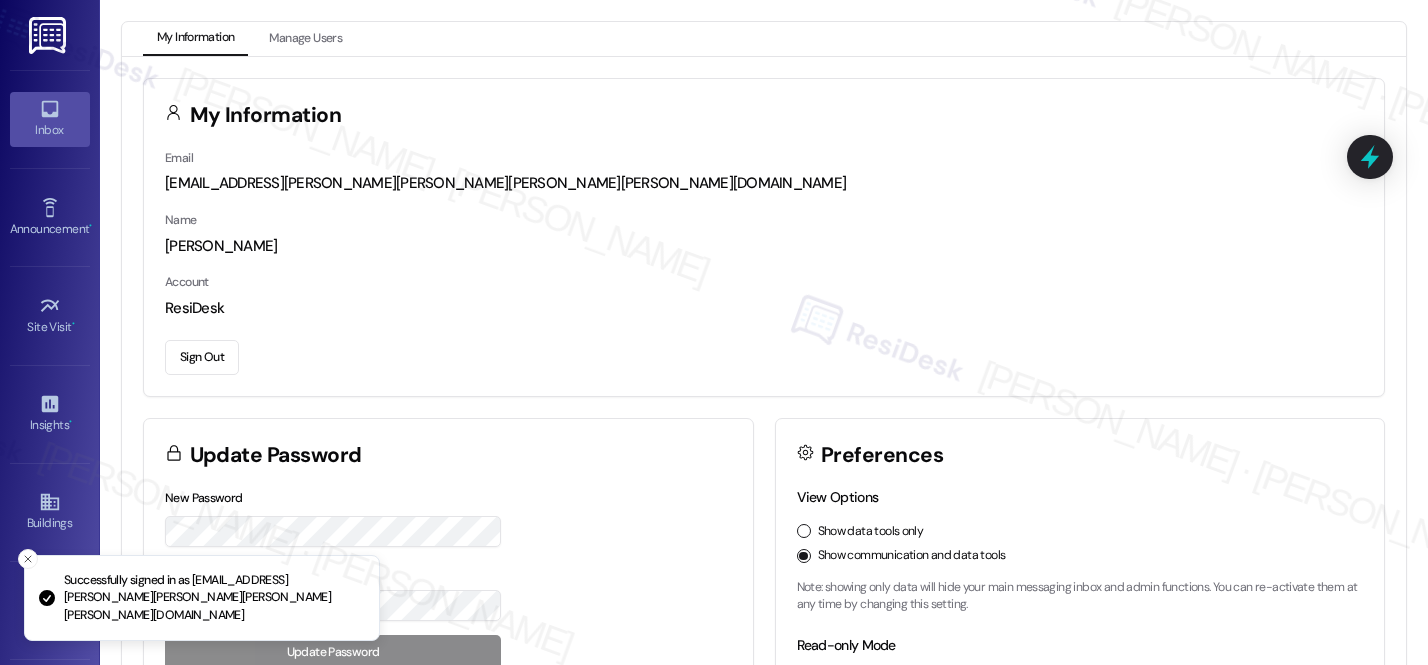click on "Inbox" at bounding box center (50, 119) 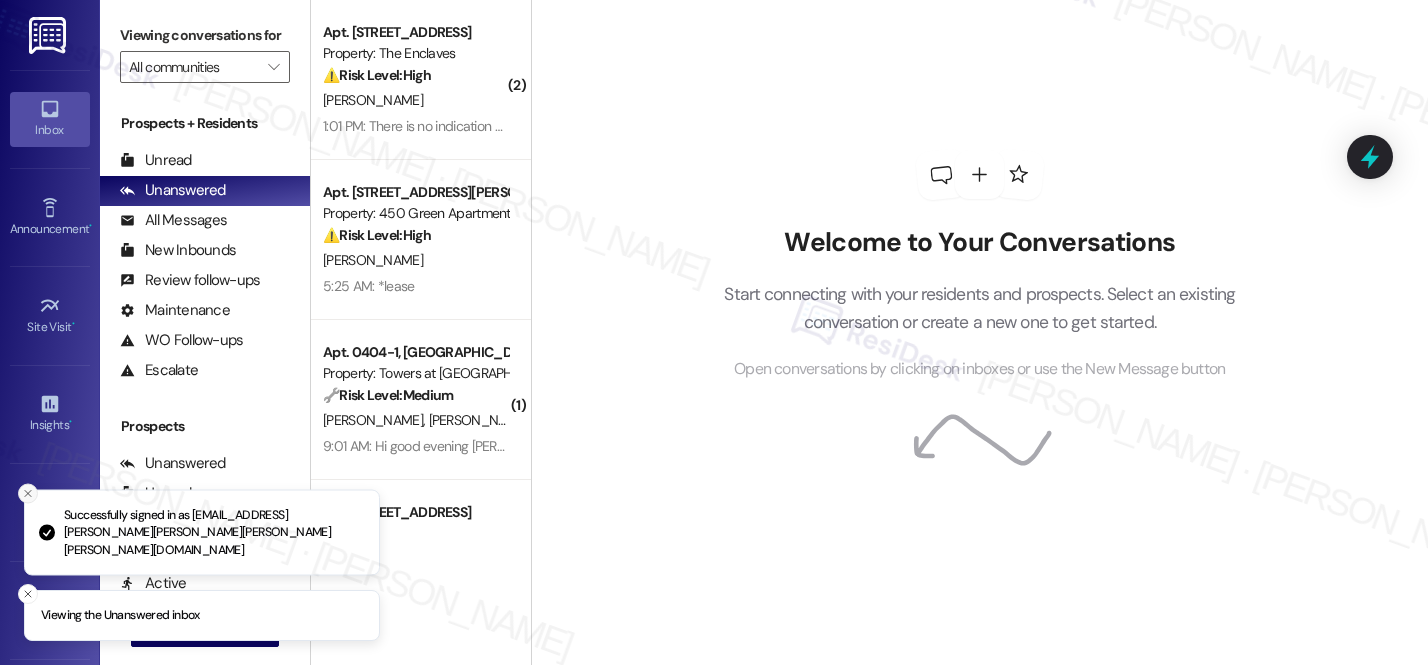 click 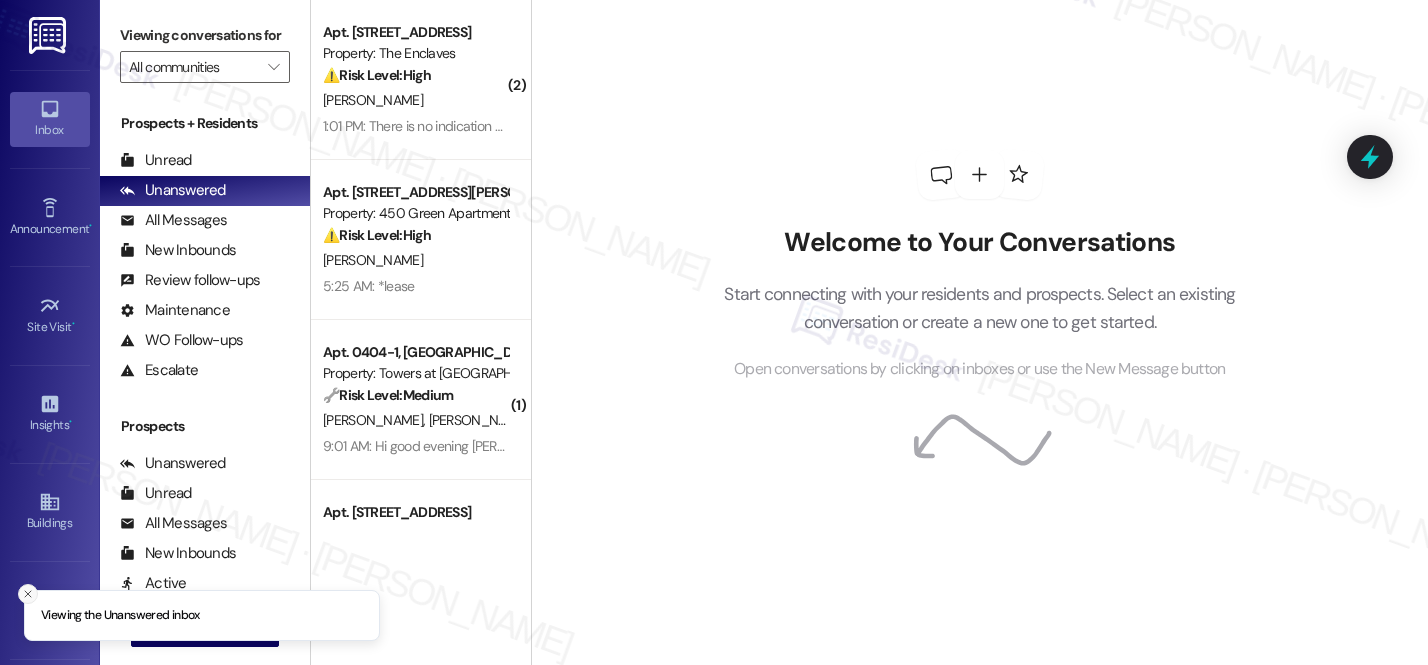 click 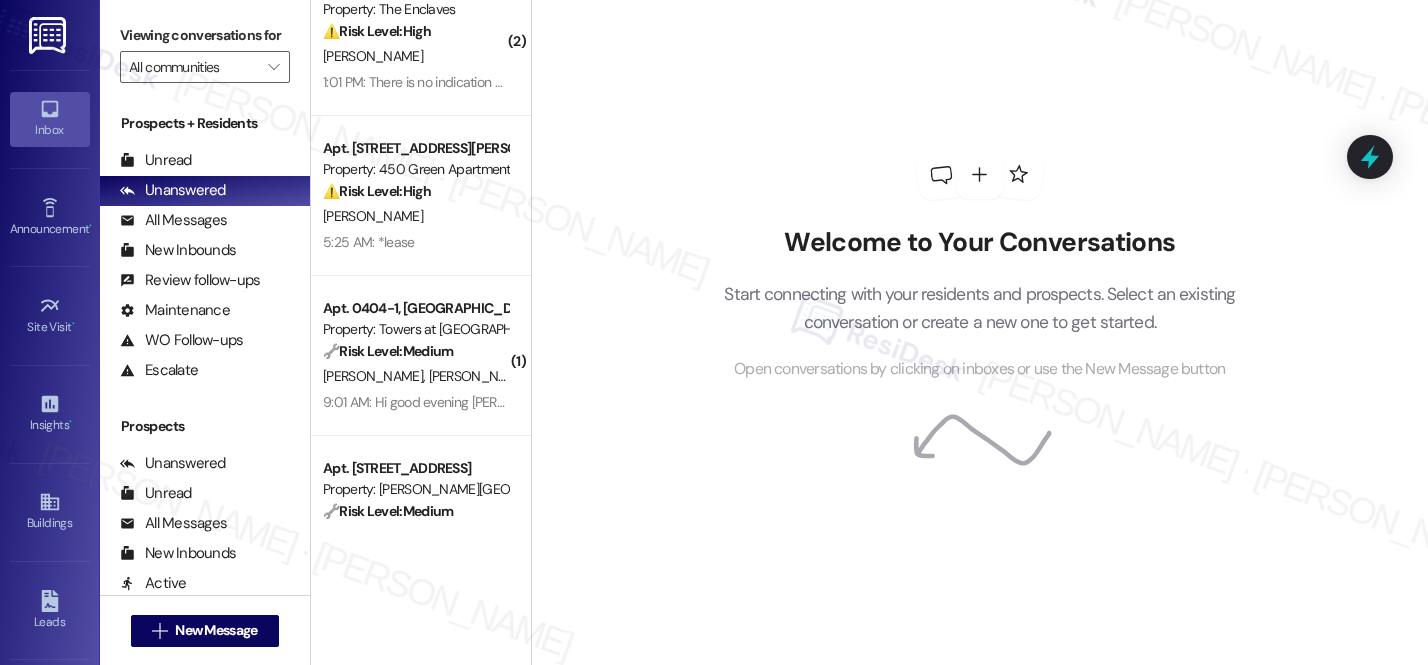 scroll, scrollTop: 0, scrollLeft: 0, axis: both 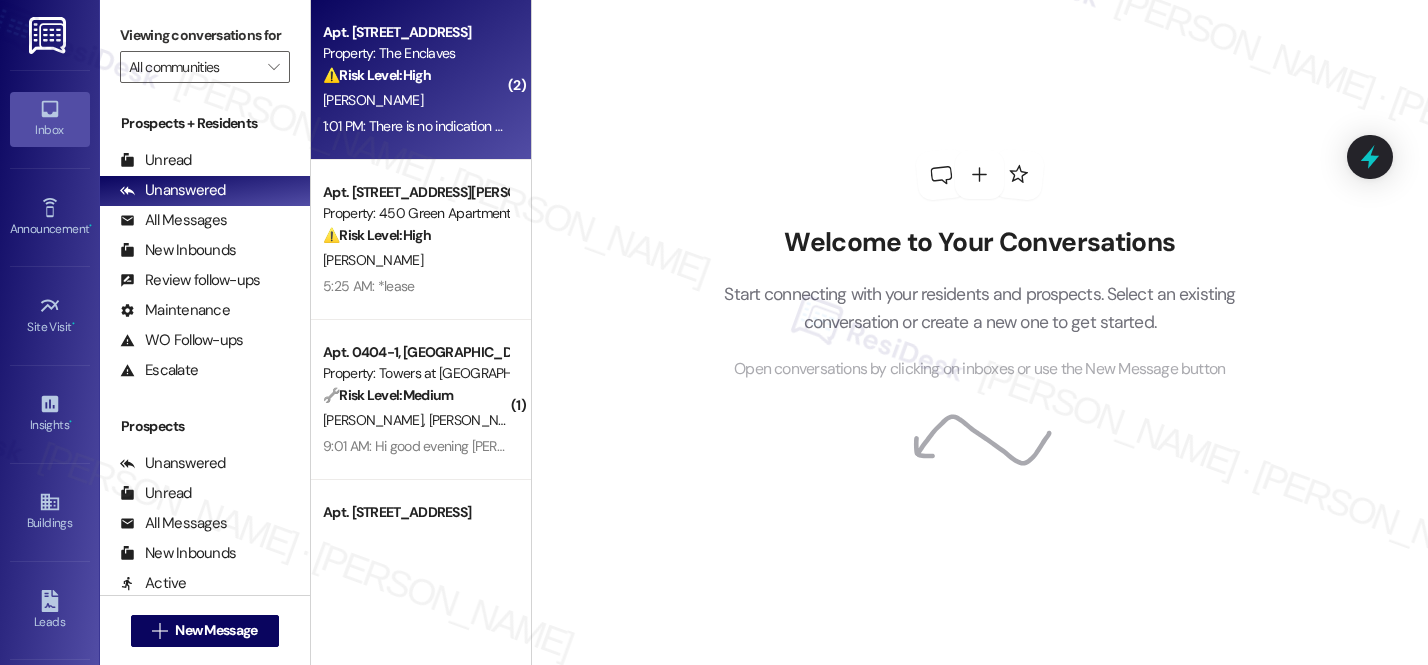 click on "[PERSON_NAME]" at bounding box center (415, 100) 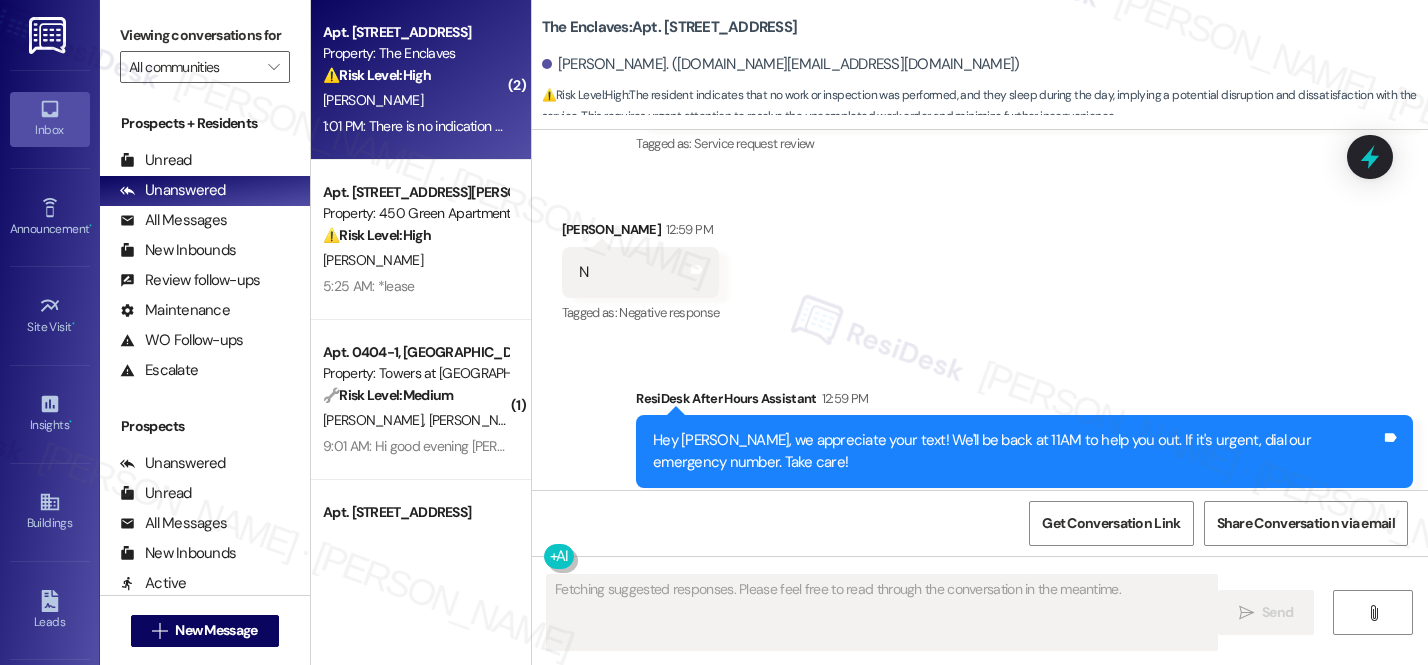 scroll, scrollTop: 5998, scrollLeft: 0, axis: vertical 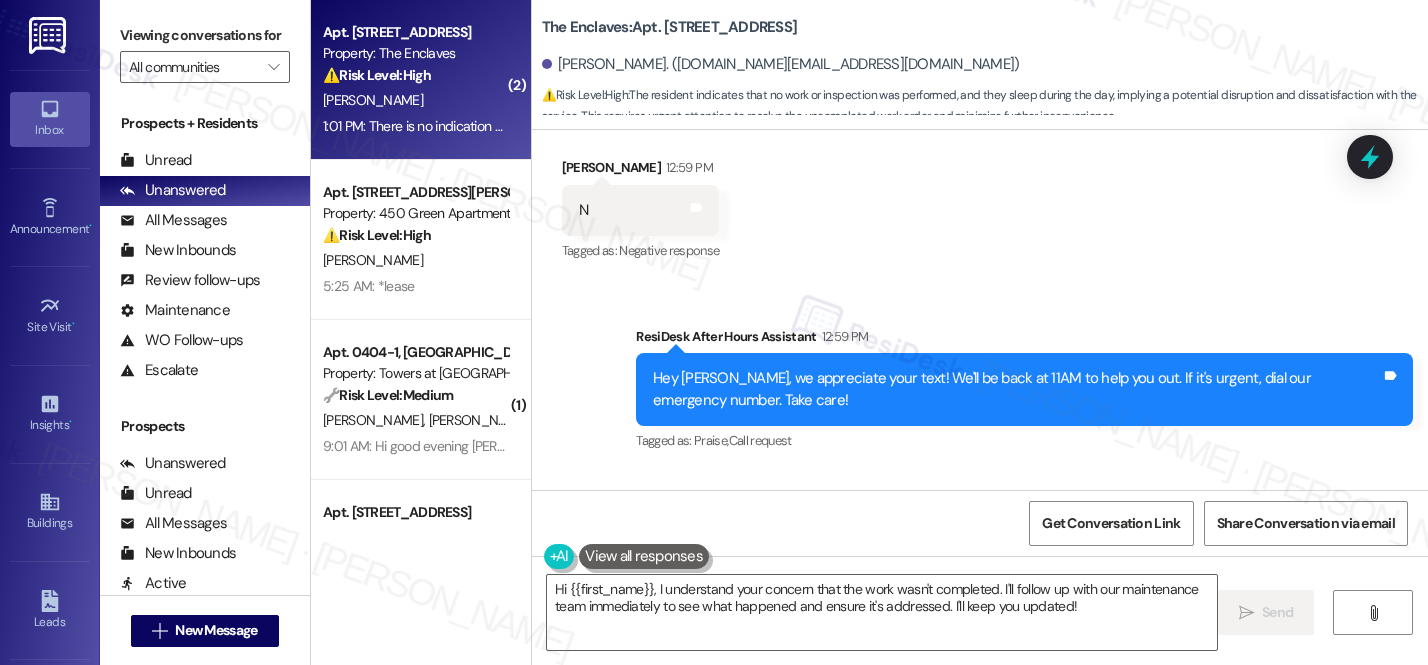 click on "There is no indication anyone performed work or an inspection.  I sleep during the day." at bounding box center (850, 569) 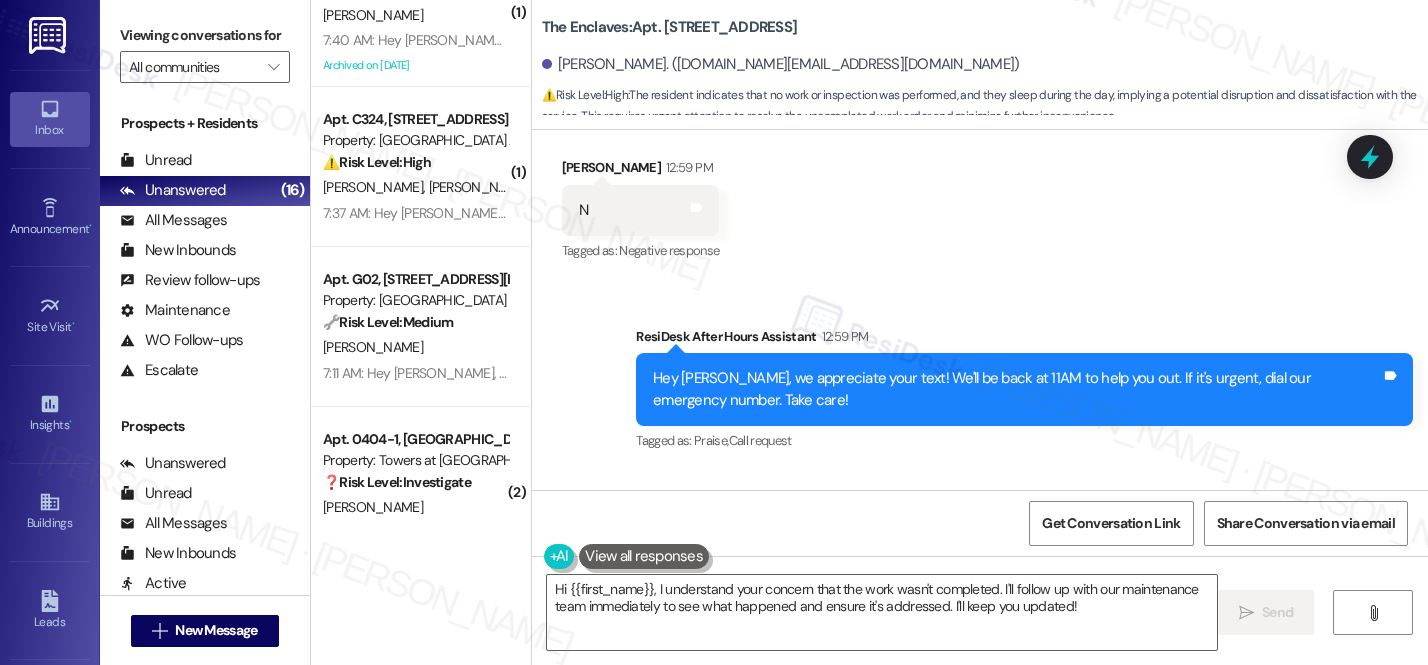 scroll, scrollTop: 2037, scrollLeft: 0, axis: vertical 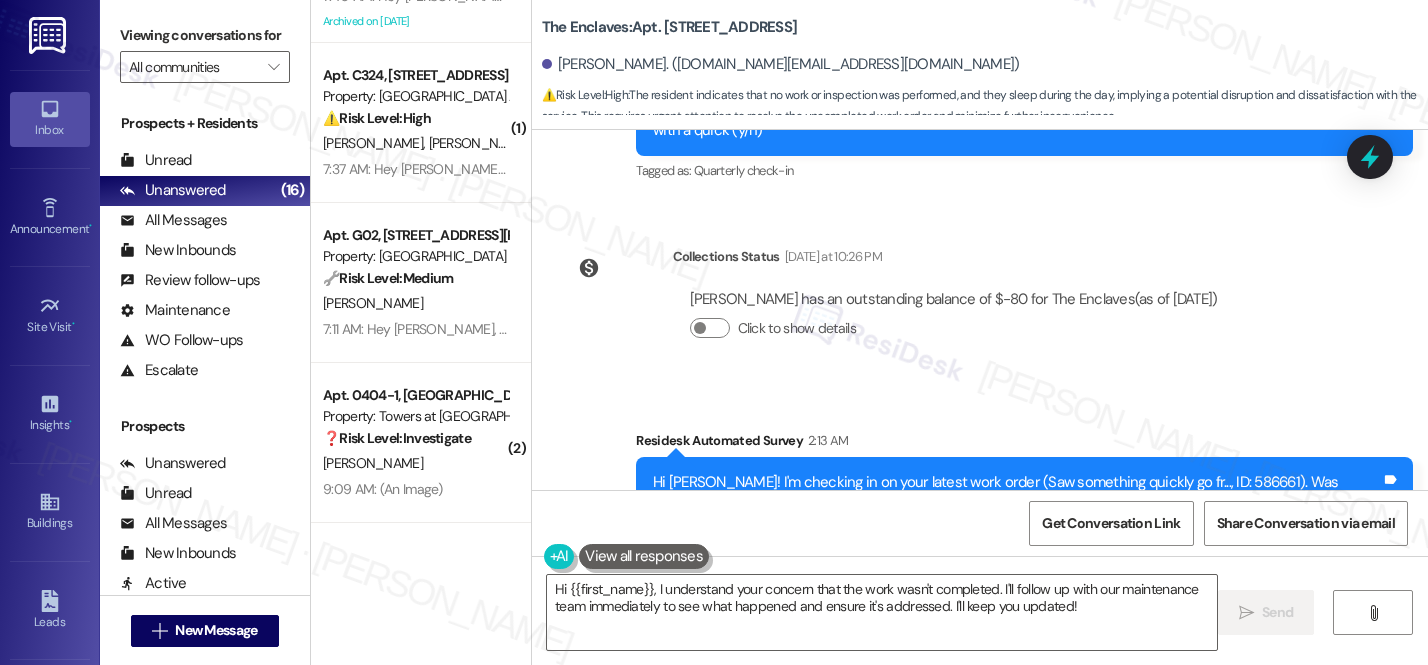 click on "Hi [PERSON_NAME]! I'm checking in on your latest work order (Saw something quickly go fr..., ID: 586661). Was everything completed to your satisfaction? You can answer with a quick (Y/N)" at bounding box center (1017, 493) 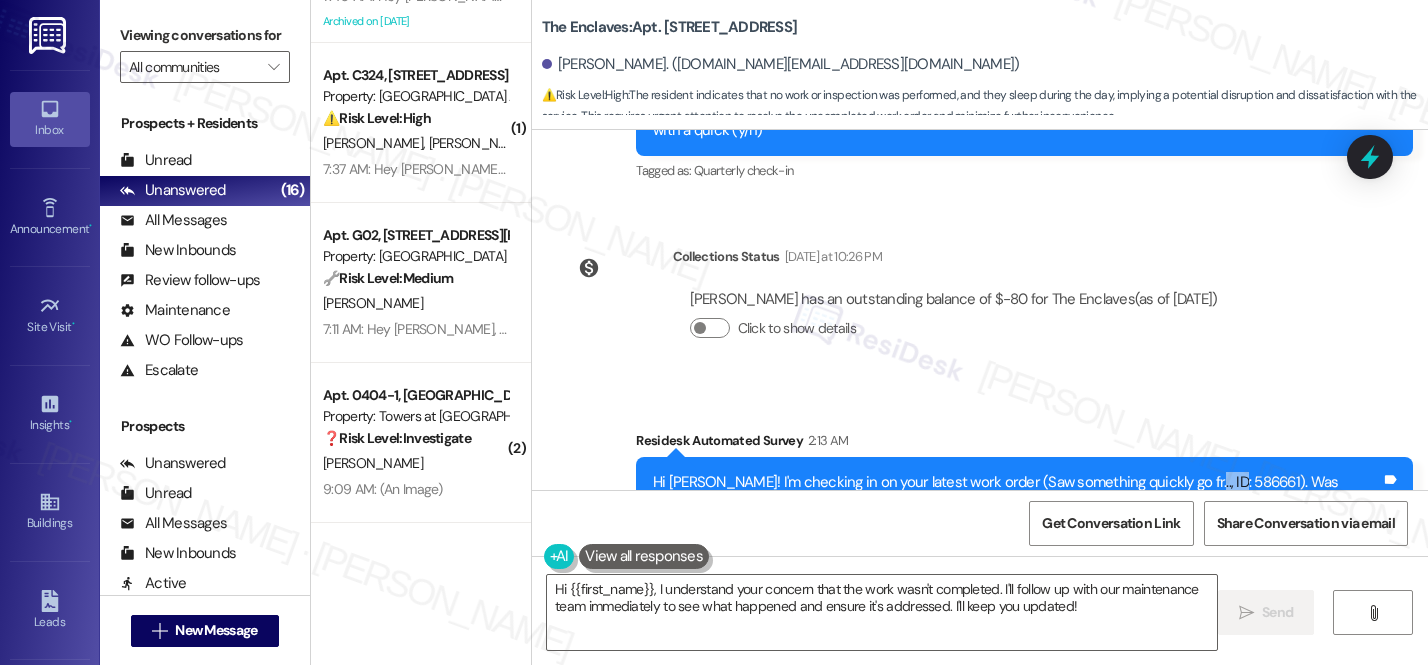 click on "The Enclaves:  Apt. [STREET_ADDRESS]" at bounding box center [670, 27] 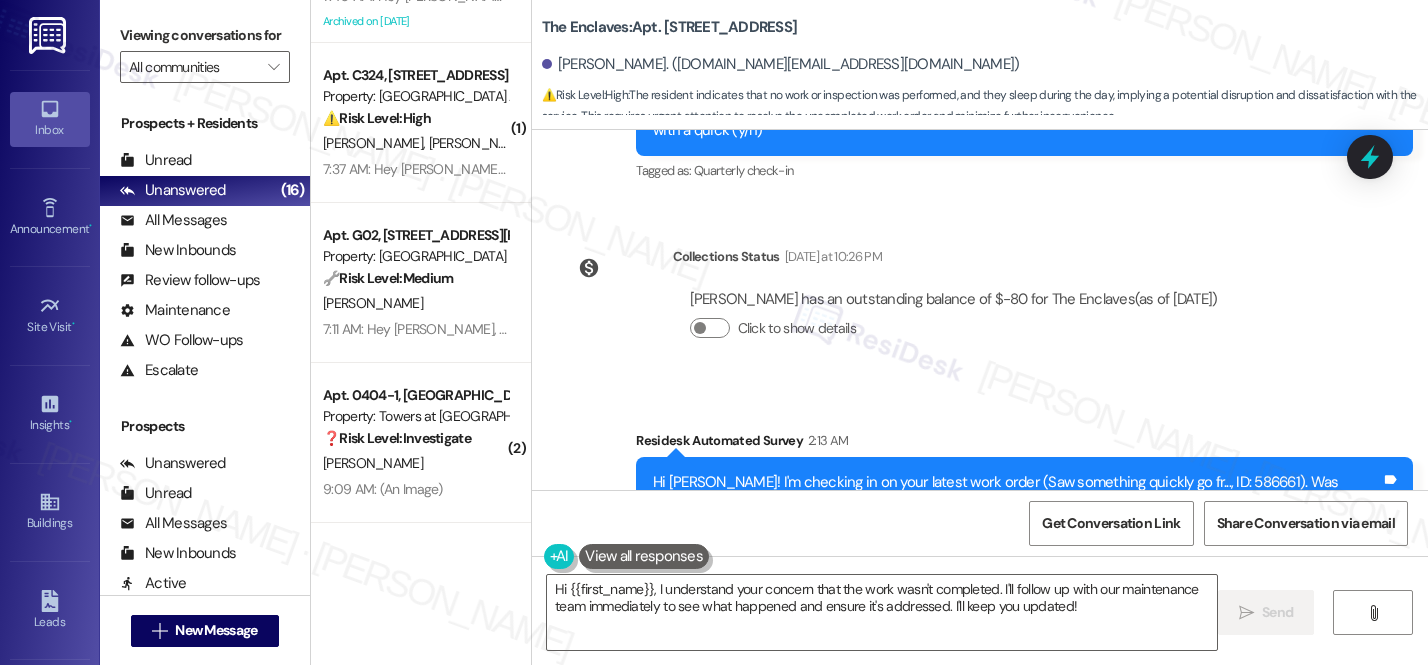 click on "The Enclaves:  Apt. [STREET_ADDRESS]" at bounding box center [670, 27] 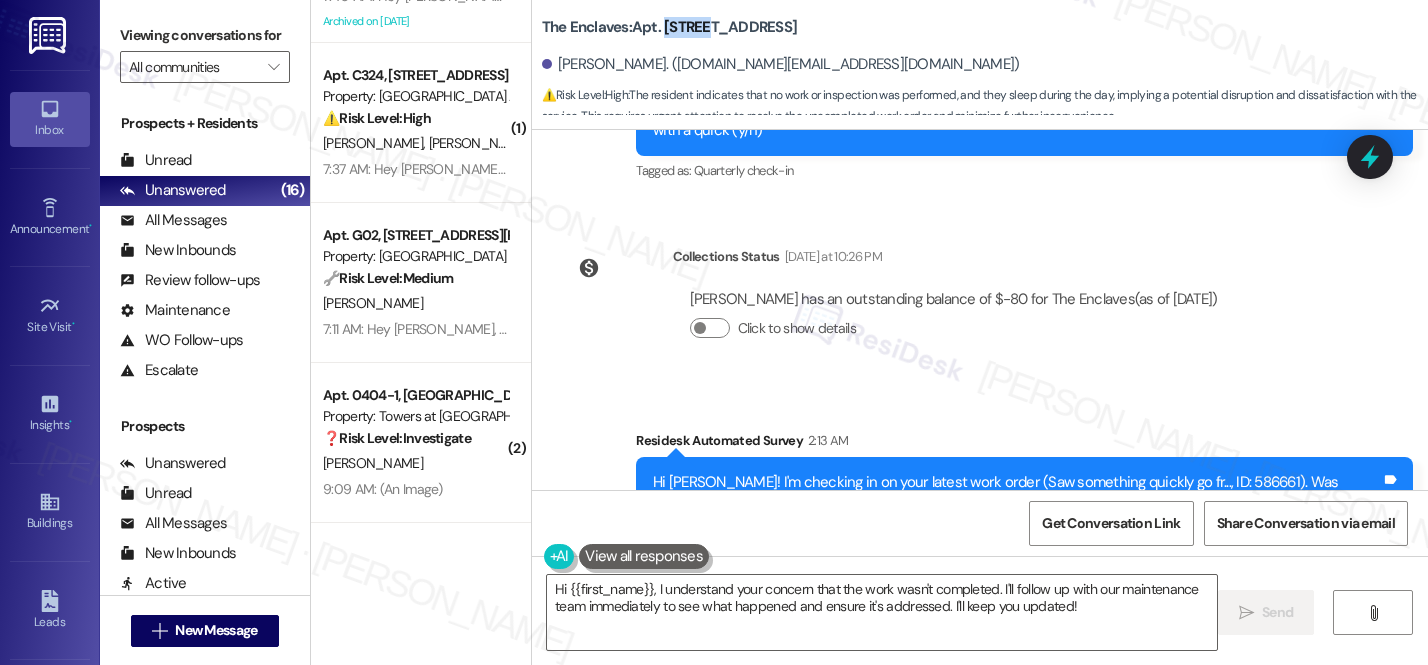 copy on "3964A1" 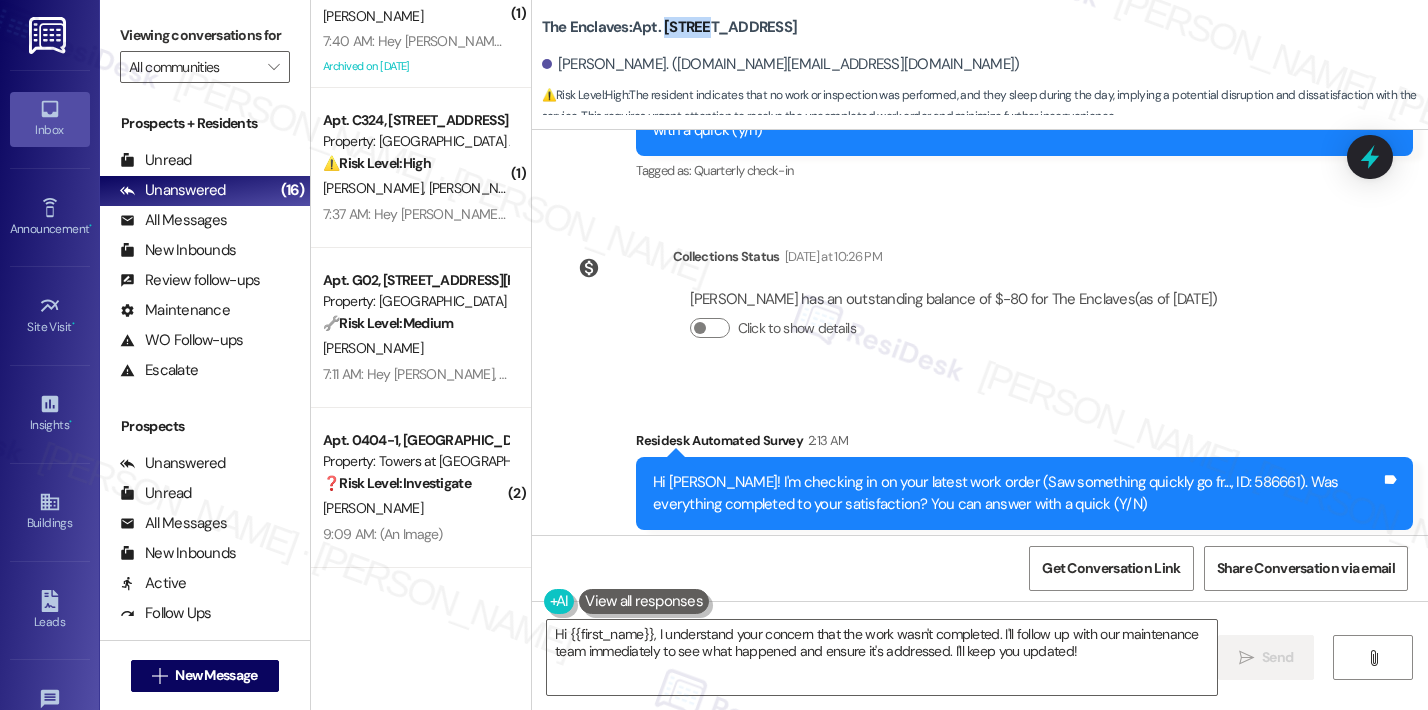 scroll, scrollTop: 1992, scrollLeft: 0, axis: vertical 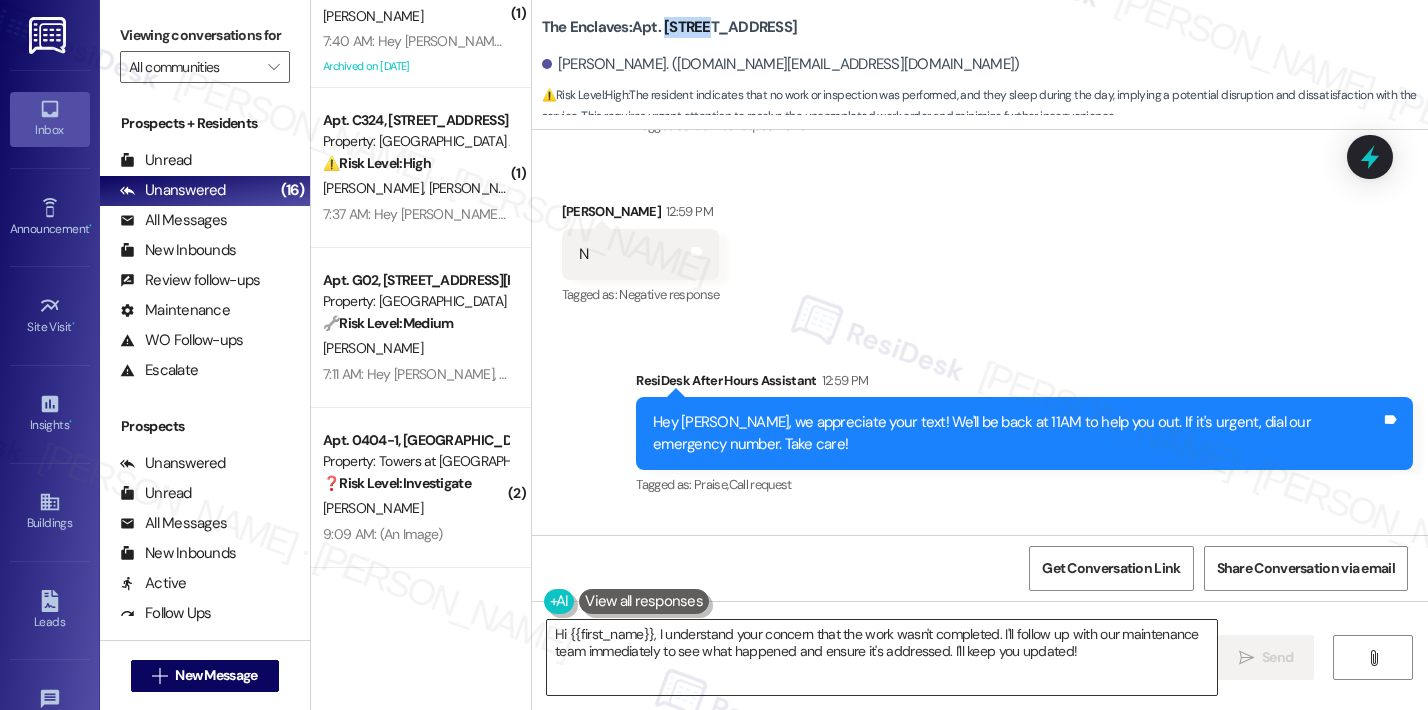 click on "Hi {{first_name}}, I understand your concern that the work wasn't completed. I'll follow up with our maintenance team immediately to see what happened and ensure it's addressed. I'll keep you updated!" at bounding box center (882, 657) 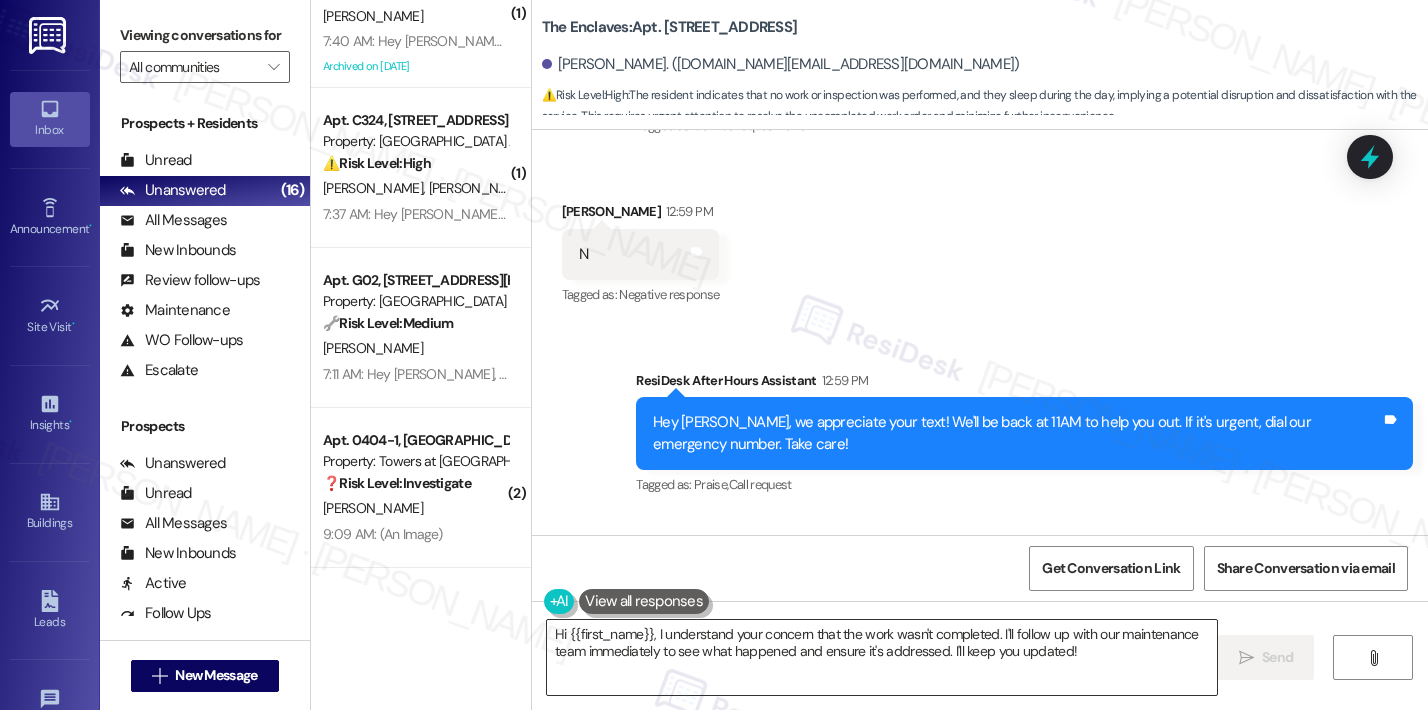 click on "Hi {{first_name}}, I understand your concern that the work wasn't completed. I'll follow up with our maintenance team immediately to see what happened and ensure it's addressed. I'll keep you updated!" at bounding box center (882, 657) 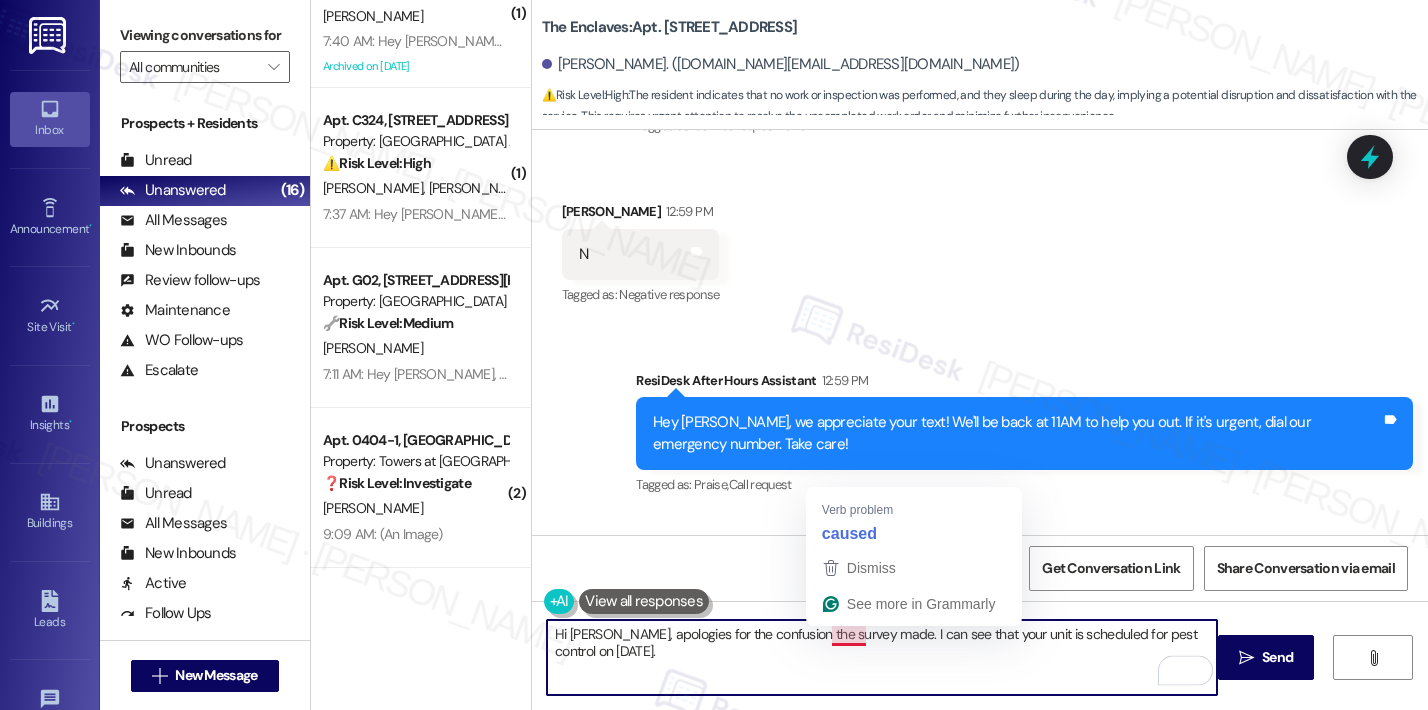 click on "Hi [PERSON_NAME], apologies for the confusion the survey made. I can see that your unit is scheduled for pest control on [DATE]." at bounding box center (882, 657) 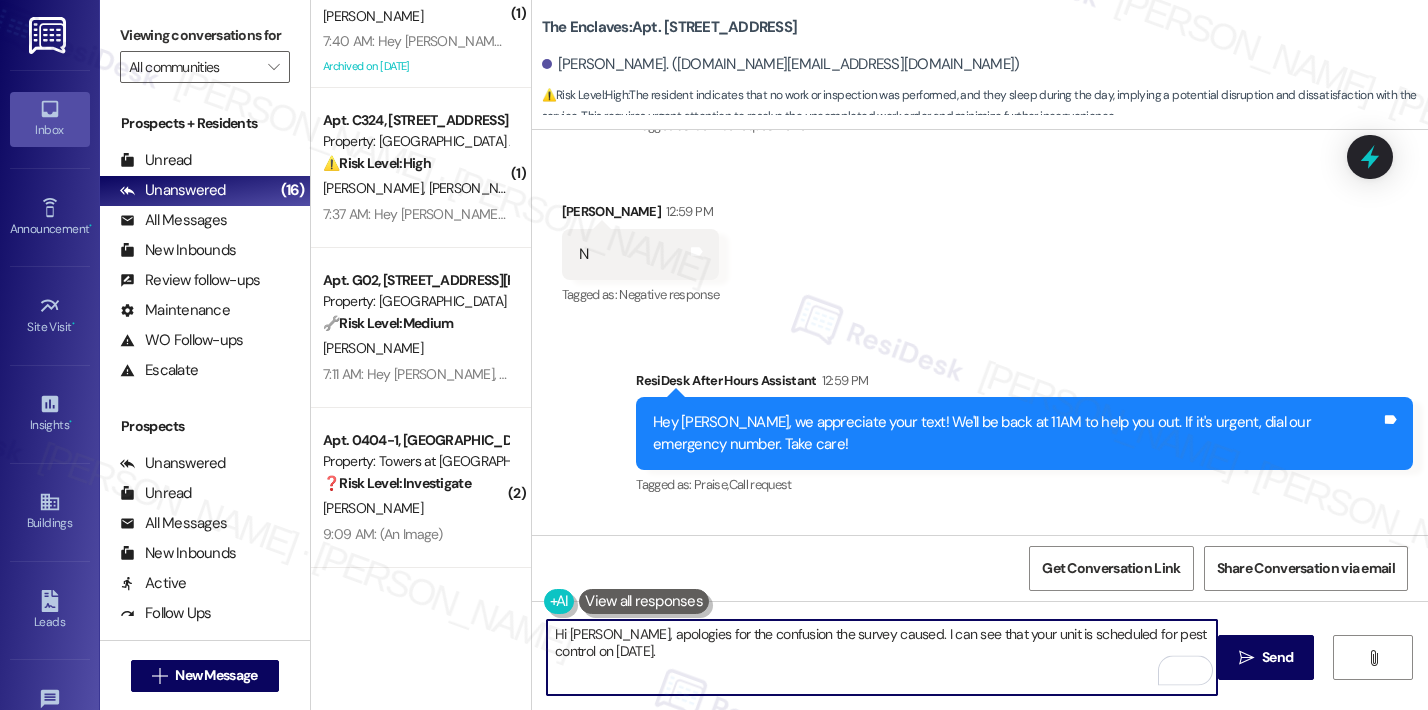 click on "Hi [PERSON_NAME], apologies for the confusion the survey caused. I can see that your unit is scheduled for pest control on [DATE]." at bounding box center (882, 657) 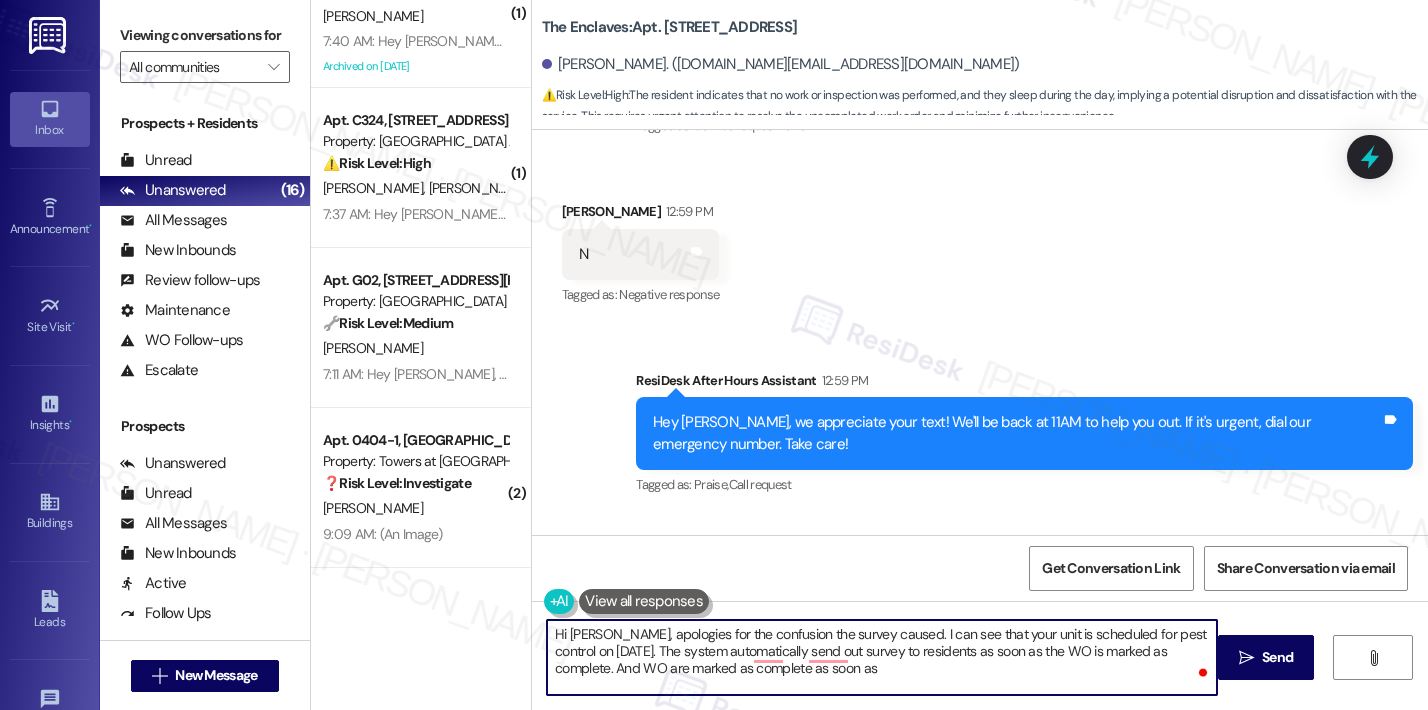 click on "Hi [PERSON_NAME], apologies for the confusion the survey caused. I can see that your unit is scheduled for pest control on [DATE]. The system automatically send out survey to residents as soon as the WO is marked as complete. And WO are marked as complete as soon as" at bounding box center [882, 657] 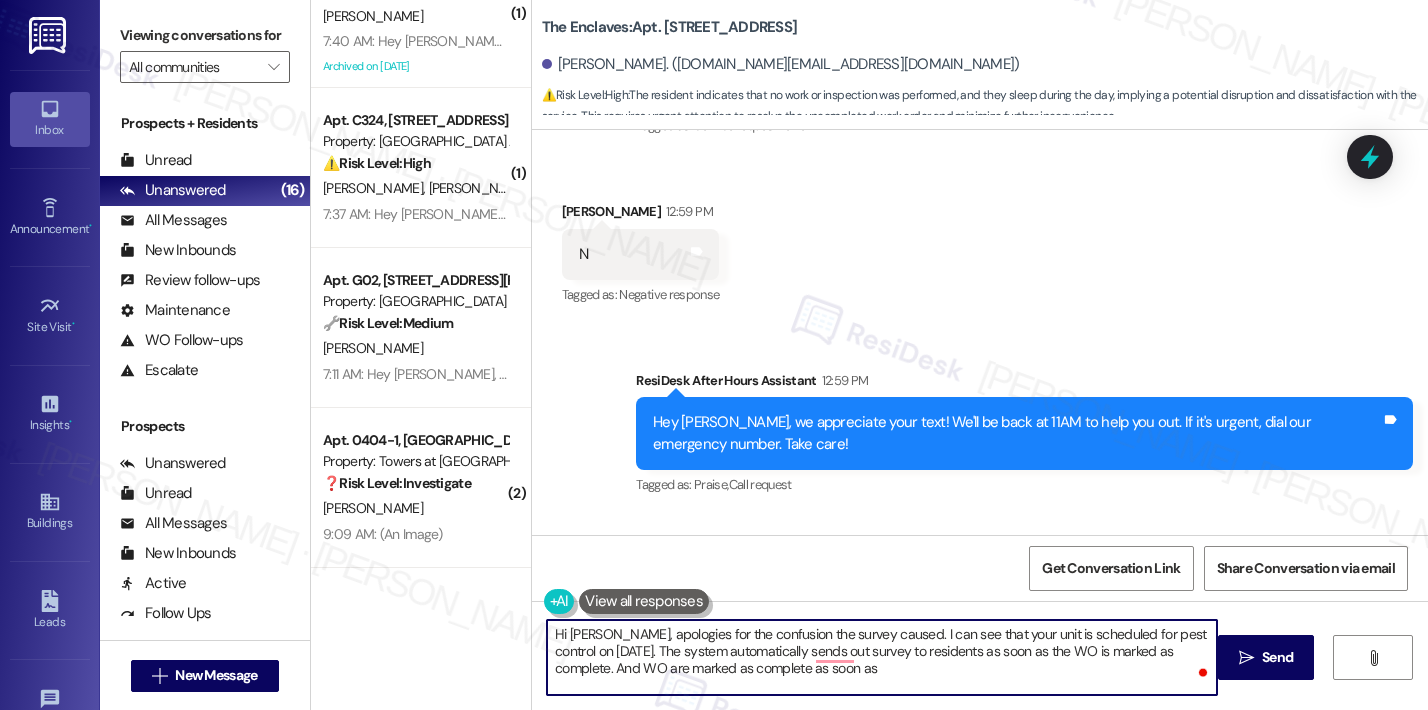 click on "Hi [PERSON_NAME], apologies for the confusion the survey caused. I can see that your unit is scheduled for pest control on [DATE]. The system automatically sends out survey to residents as soon as the WO is marked as complete. And WO are marked as complete as soon as" at bounding box center [882, 657] 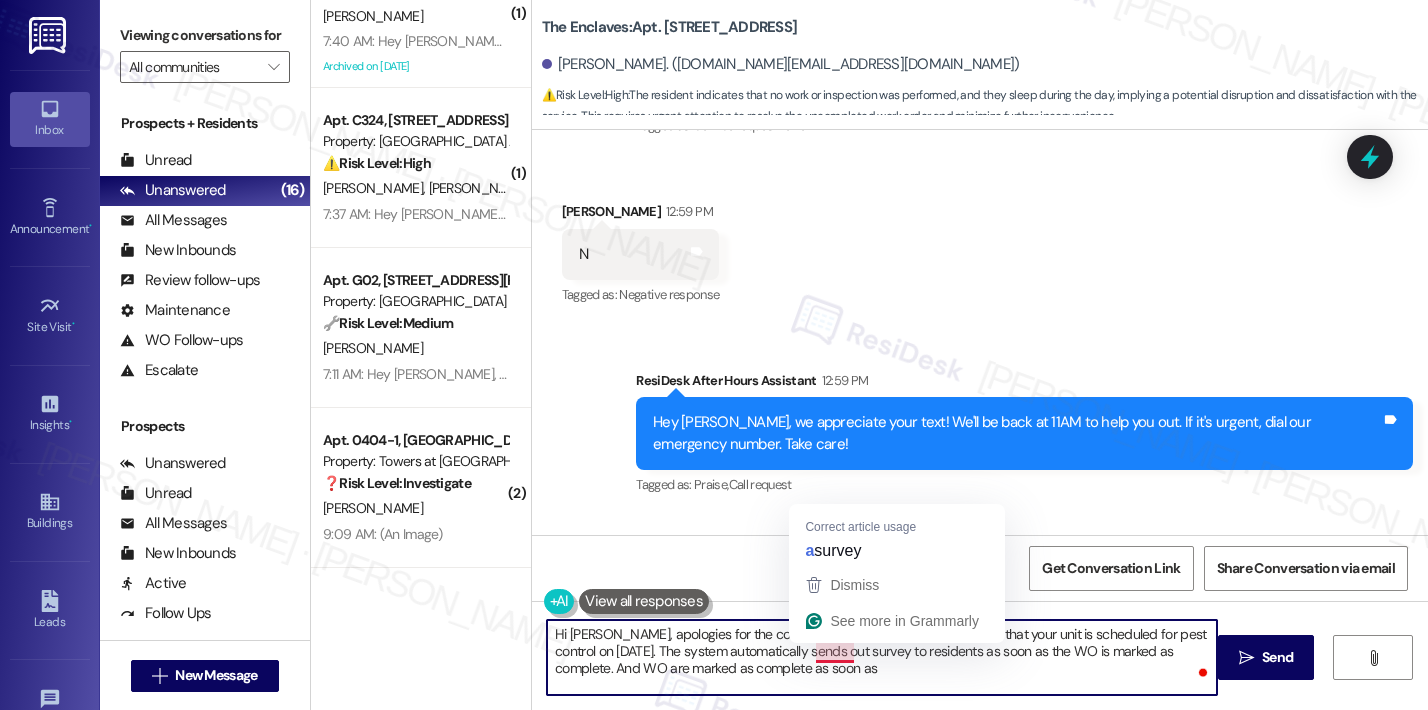 click on "Hi [PERSON_NAME], apologies for the confusion the survey caused. I can see that your unit is scheduled for pest control on [DATE]. The system automatically sends out survey to residents as soon as the WO is marked as complete. And WO are marked as complete as soon as" at bounding box center [882, 657] 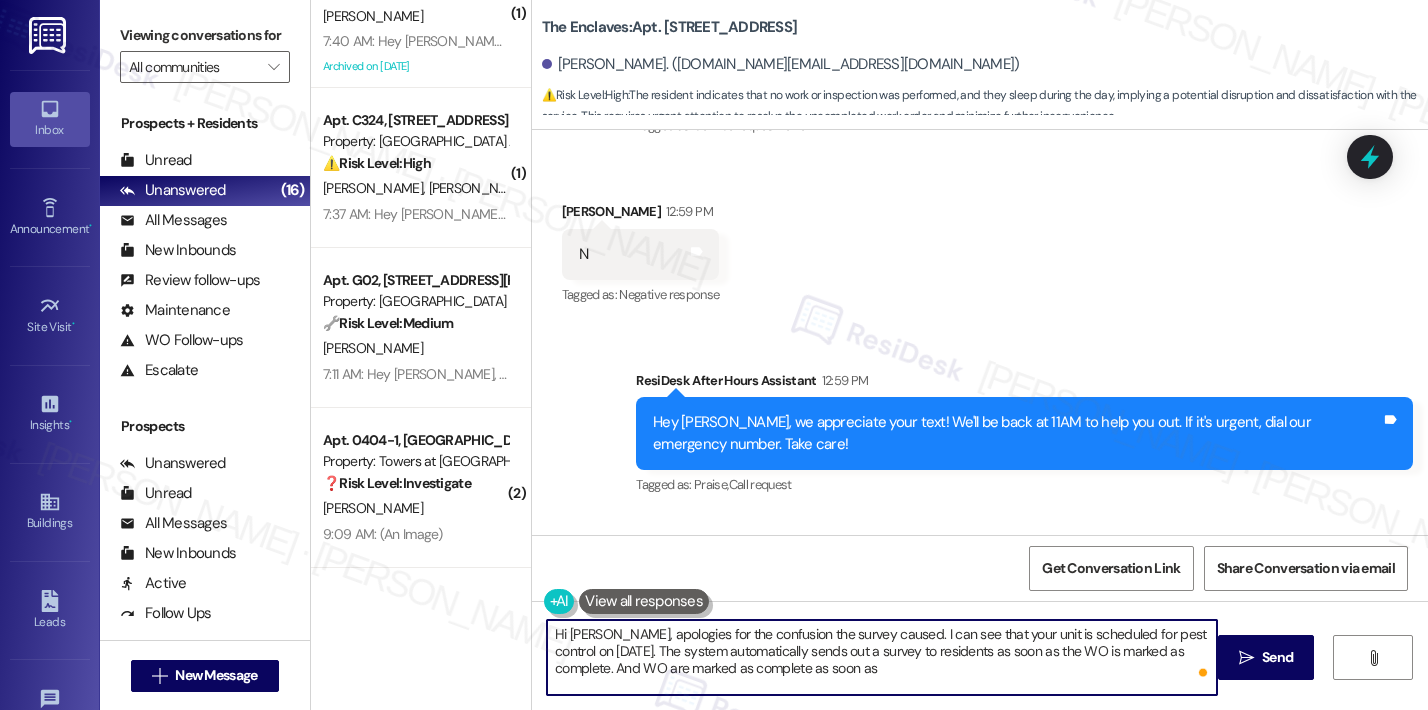 click on "Hi [PERSON_NAME], apologies for the confusion the survey caused. I can see that your unit is scheduled for pest control on [DATE]. The system automatically sends out a survey to residents as soon as the WO is marked as complete. And WO are marked as complete as soon as" at bounding box center [882, 657] 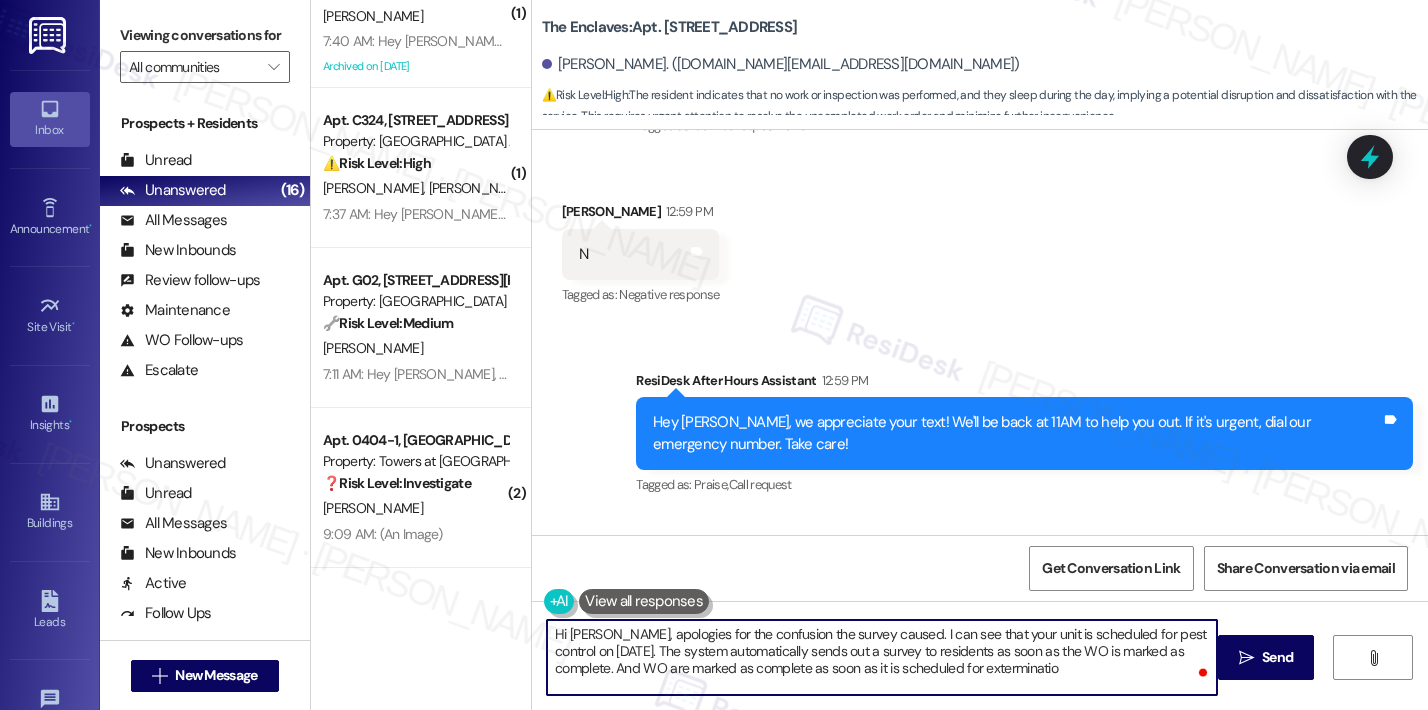 type on "Hi [PERSON_NAME], apologies for the confusion the survey caused. I can see that your unit is scheduled for pest control on [DATE]. The system automatically sends out a survey to residents as soon as the WO is marked as complete. And WO are marked as complete as soon as it is scheduled for extermination" 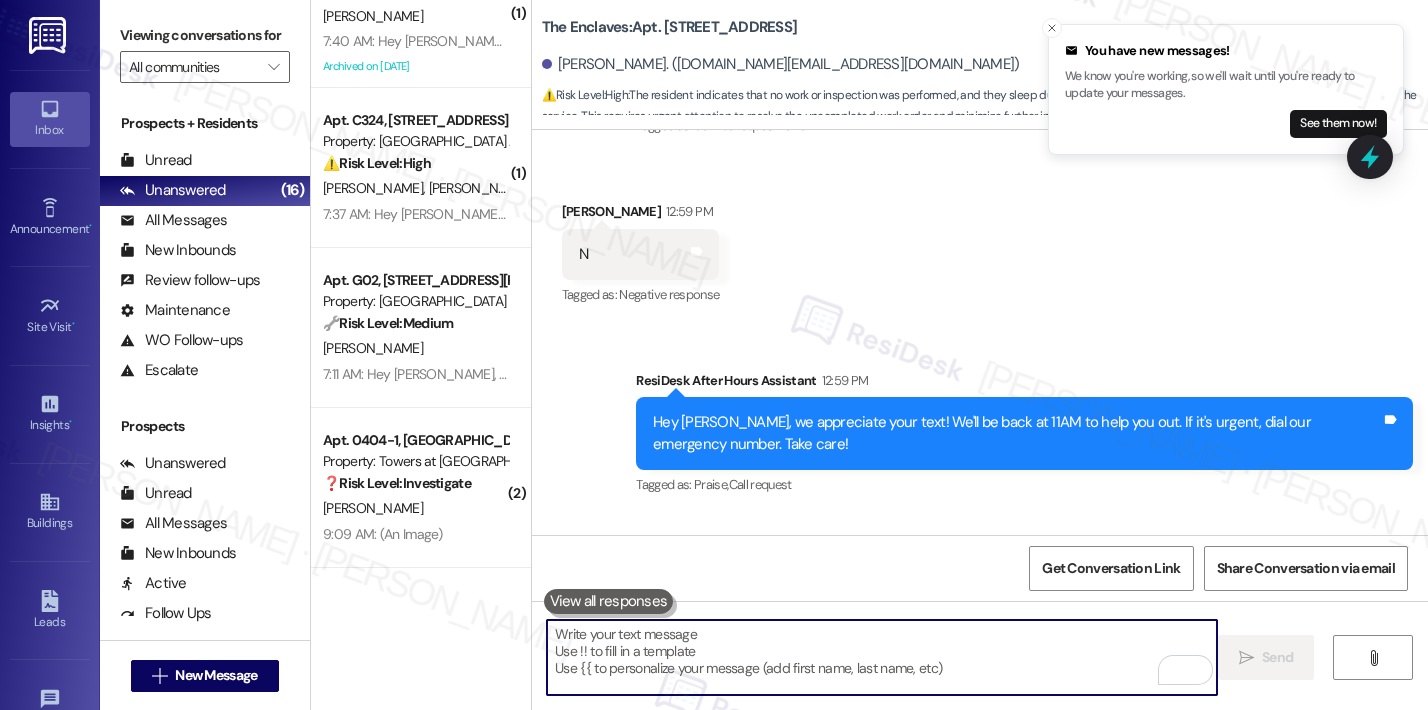 click at bounding box center (882, 657) 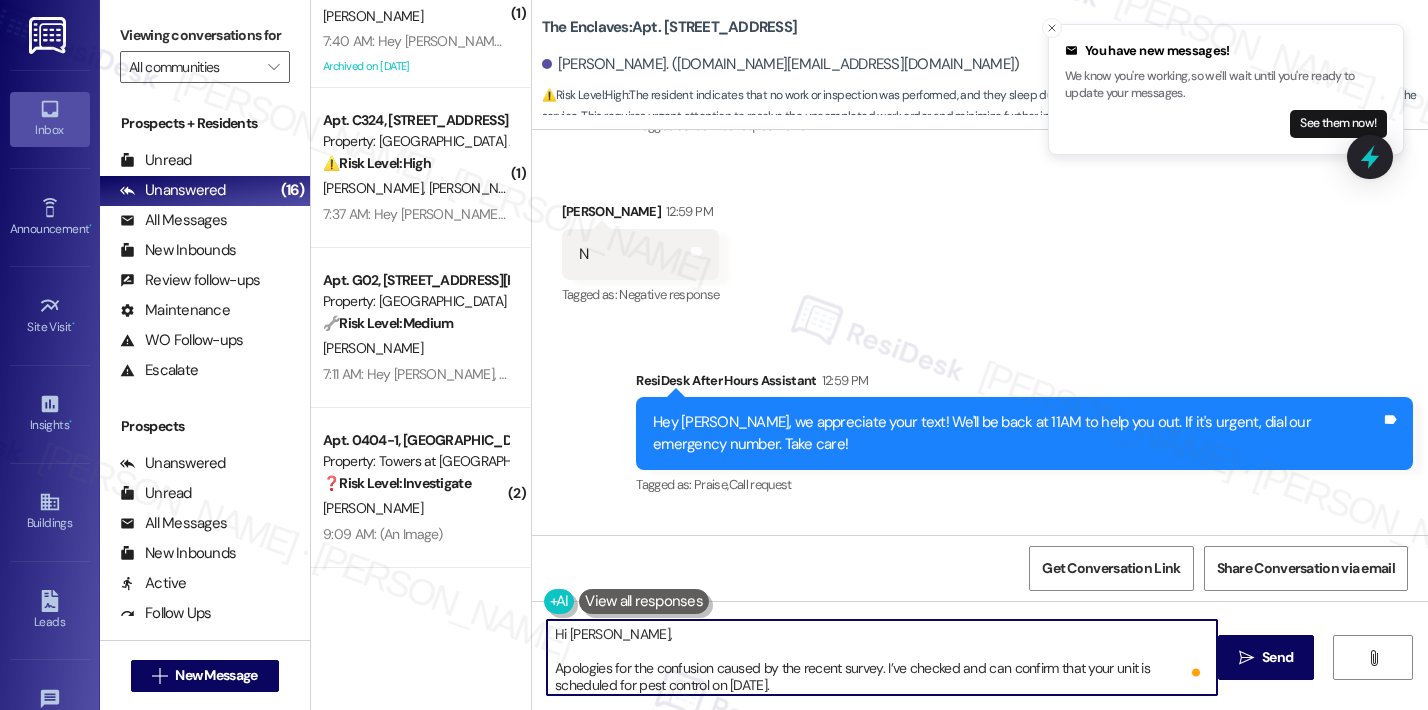 click on "Hi [PERSON_NAME],
Apologies for the confusion caused by the recent survey. I’ve checked and can confirm that your unit is scheduled for pest control on [DATE]." at bounding box center [882, 657] 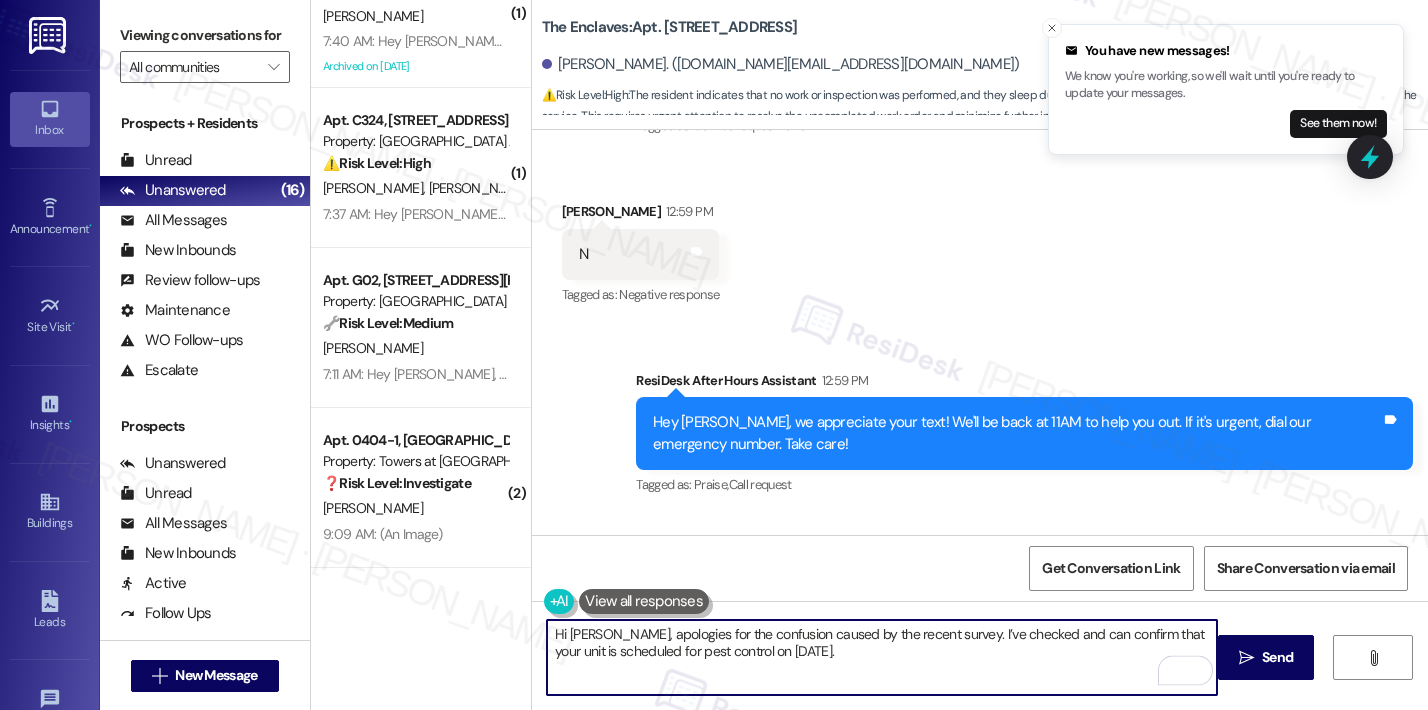 click on "Hi [PERSON_NAME], apologies for the confusion caused by the recent survey. I’ve checked and can confirm that your unit is scheduled for pest control on [DATE]." at bounding box center (882, 657) 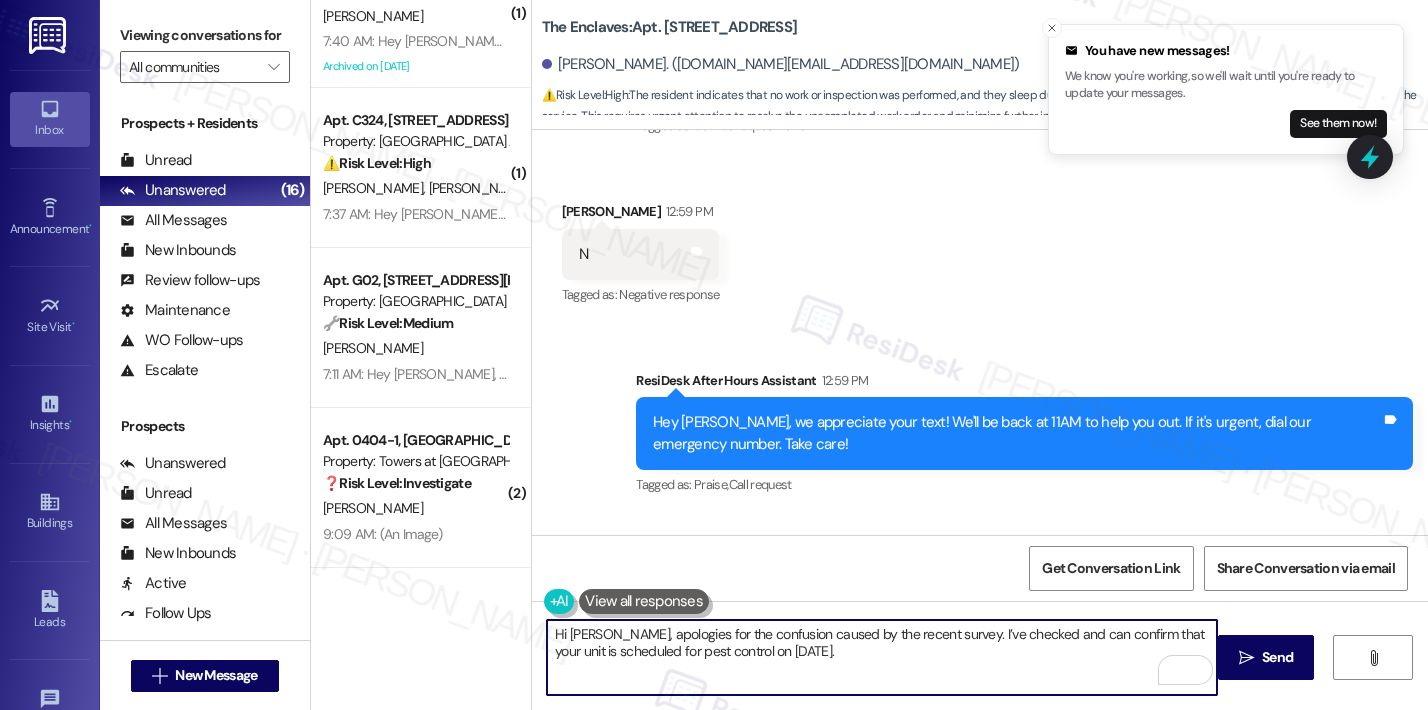 type on "Hi [PERSON_NAME], apologies for the confusion caused by the recent survey. I’ve checked and can confirm that your unit is scheduled for pest control on [DATE]." 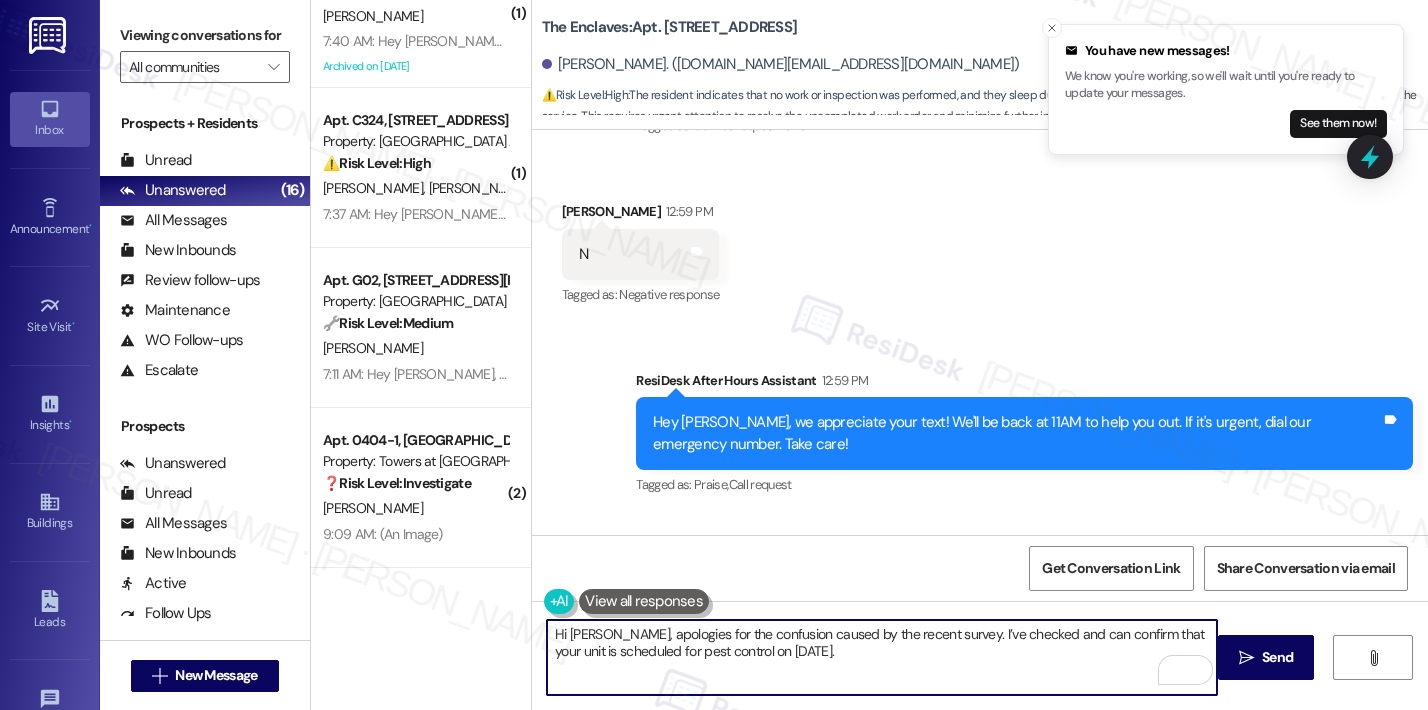 click on "Hi [PERSON_NAME], apologies for the confusion caused by the recent survey. I’ve checked and can confirm that your unit is scheduled for pest control on [DATE]." at bounding box center (882, 657) 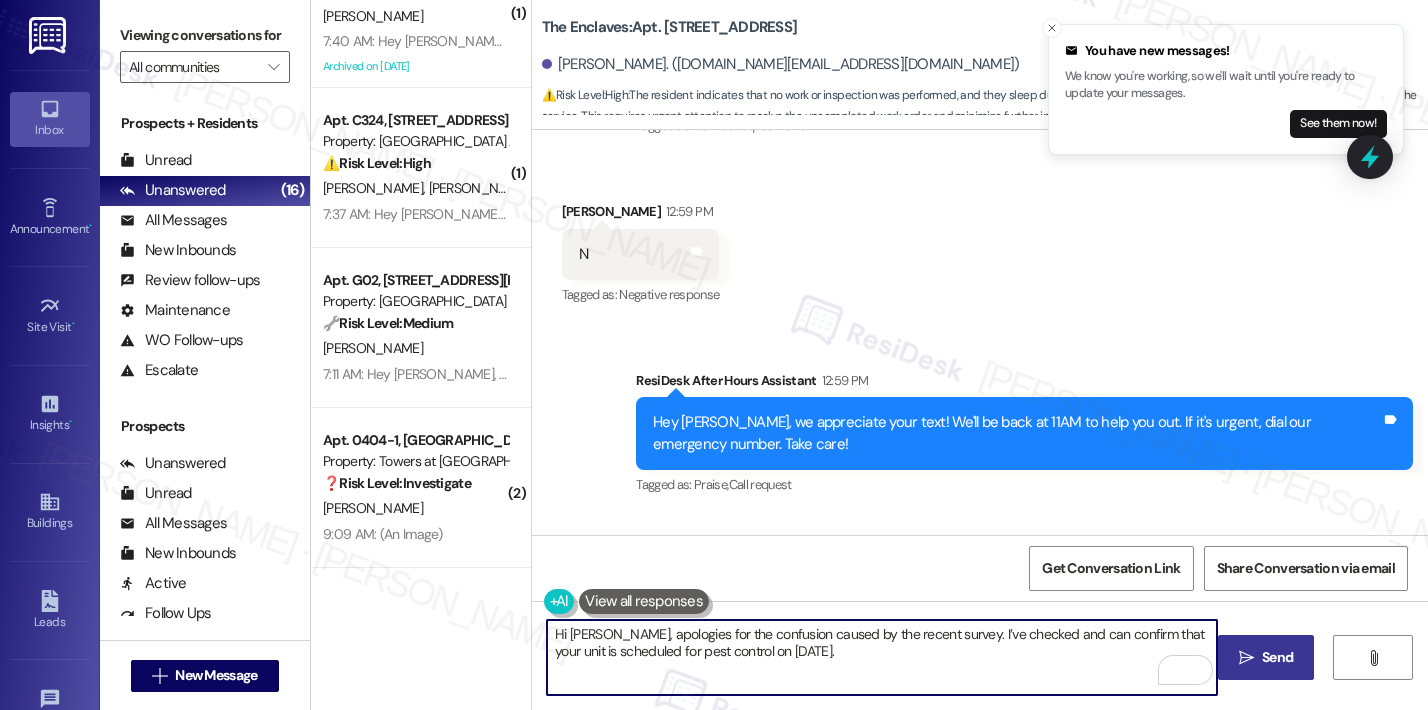 click on "Send" at bounding box center [1277, 657] 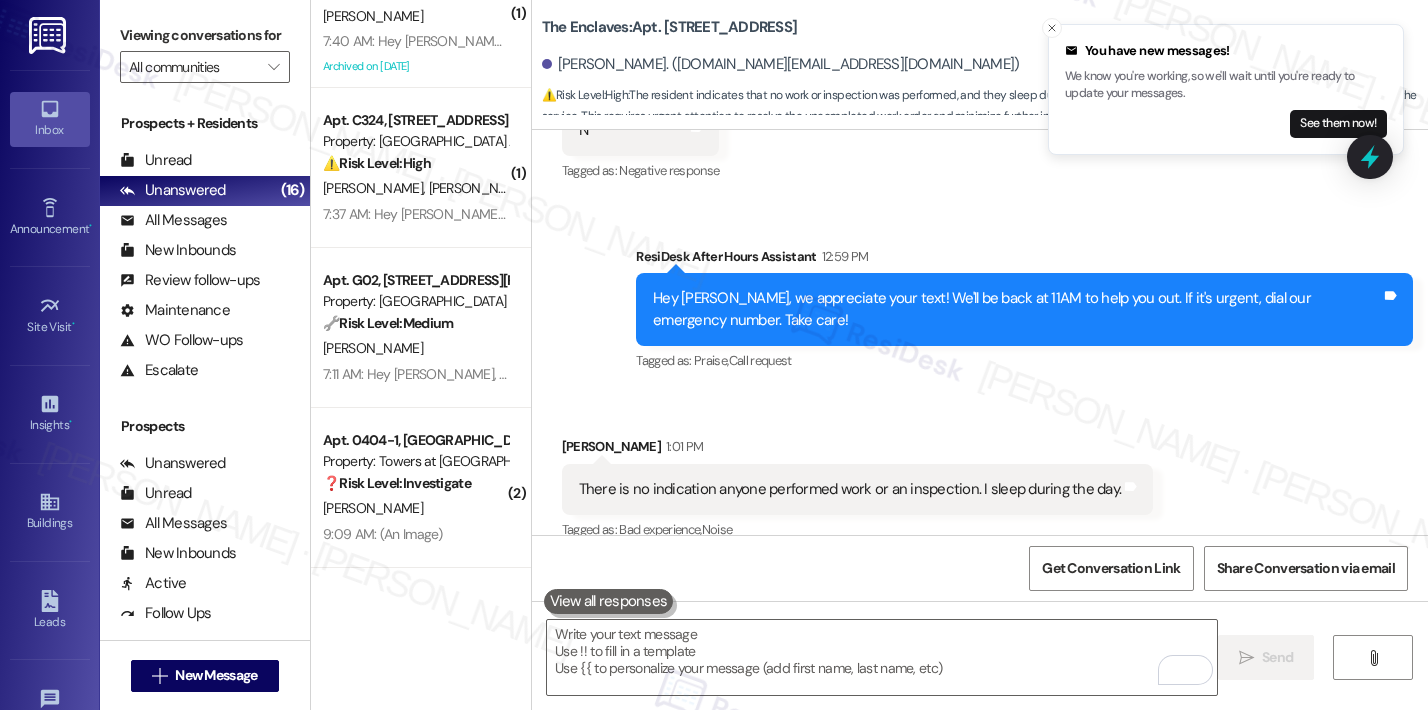 scroll, scrollTop: 6115, scrollLeft: 0, axis: vertical 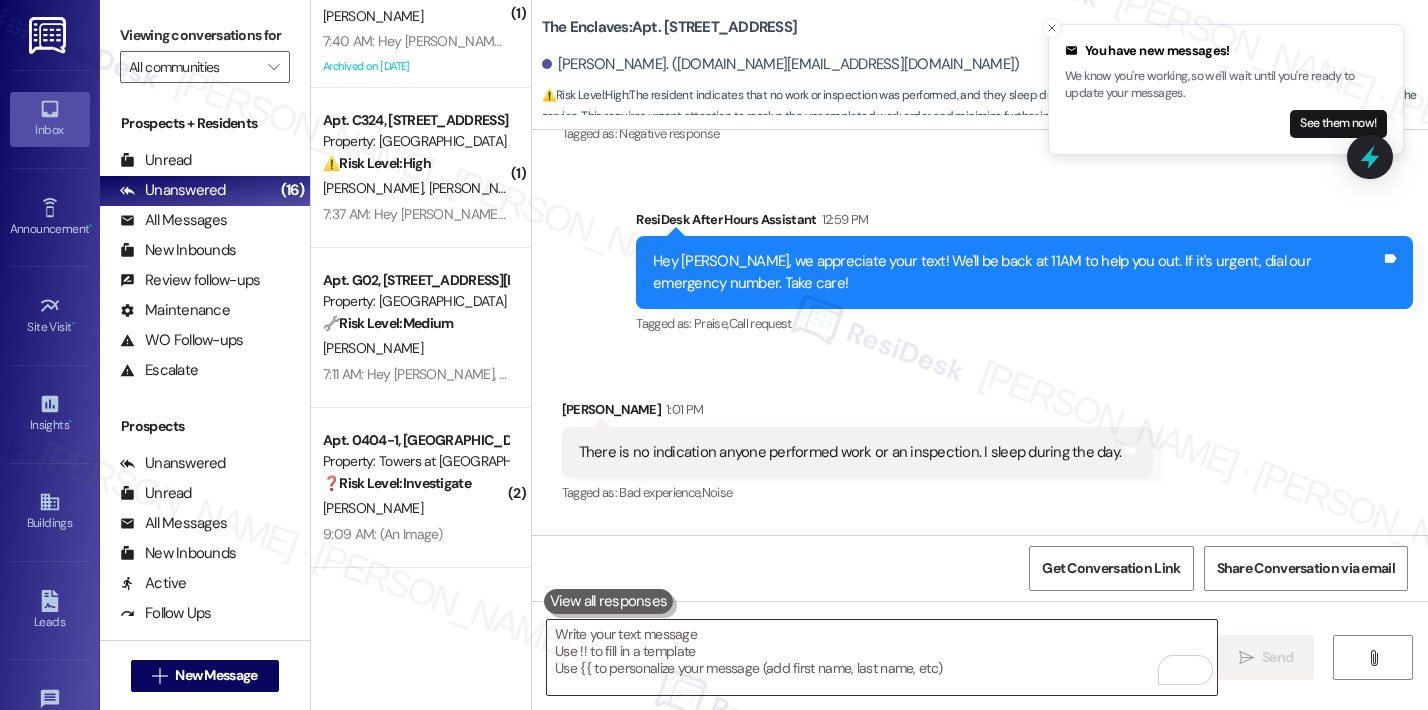 click at bounding box center [882, 657] 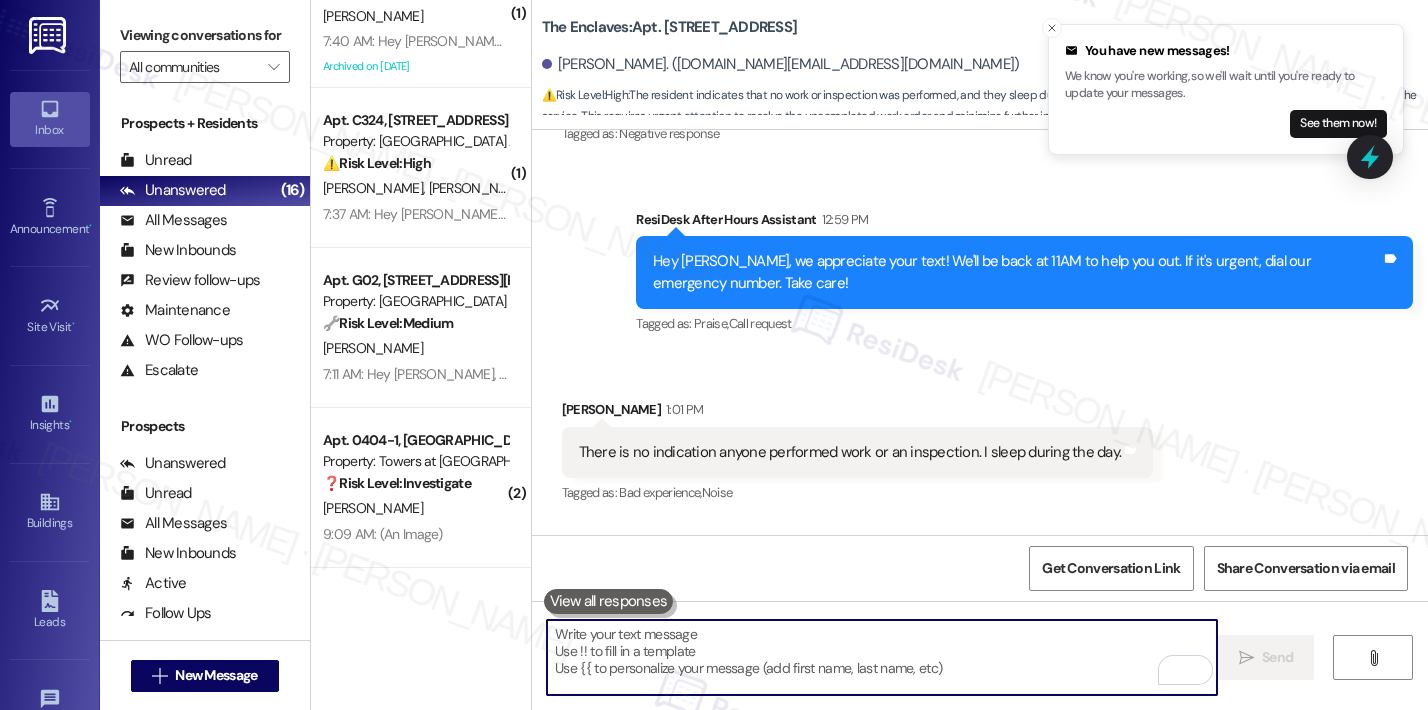 paste on "Please feel free to reach out if you have any further questions or concerns!" 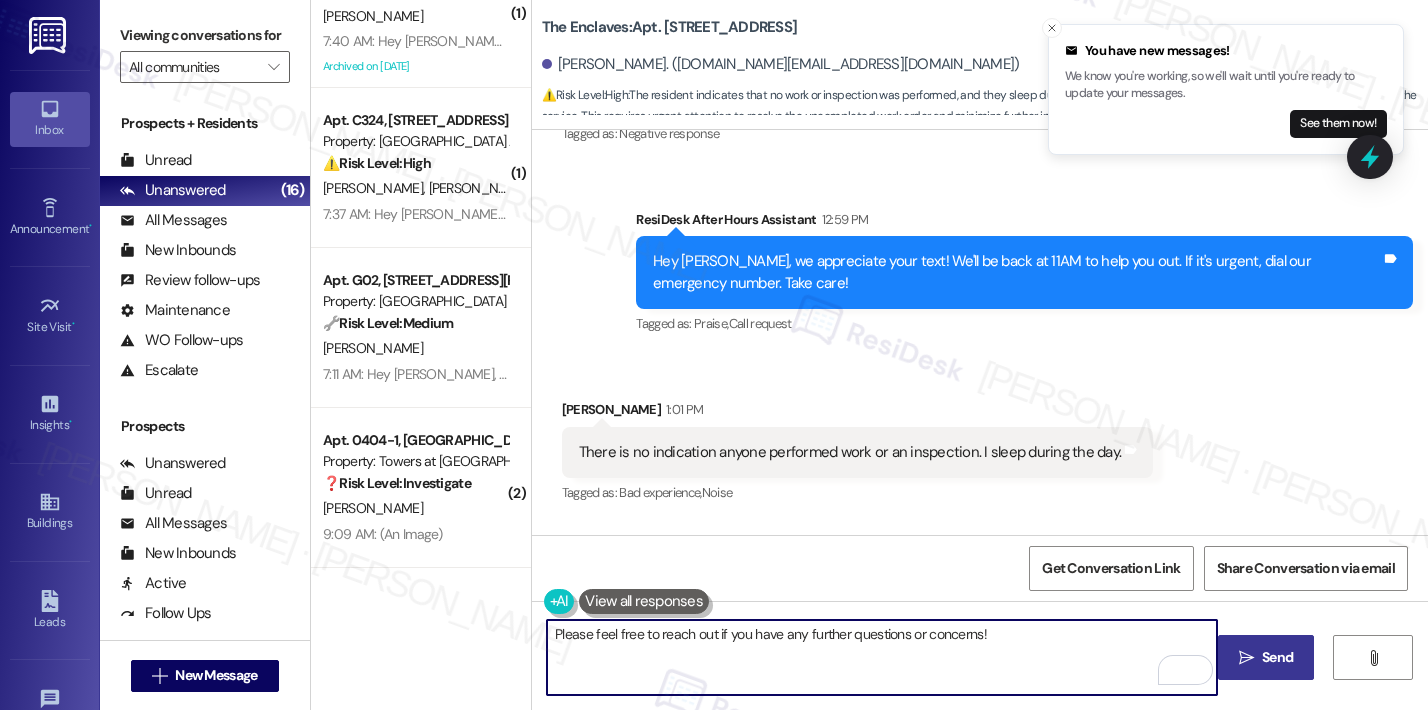 type on "Please feel free to reach out if you have any further questions or concerns!" 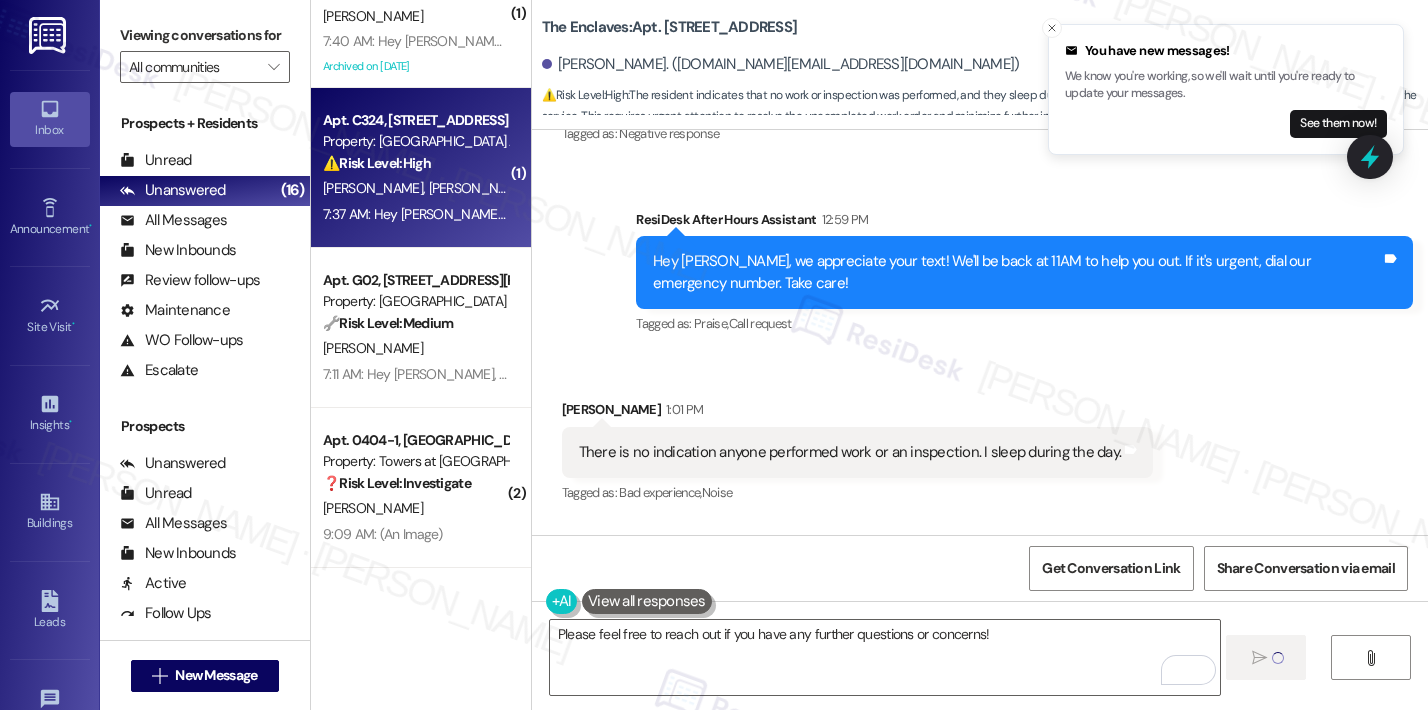 type 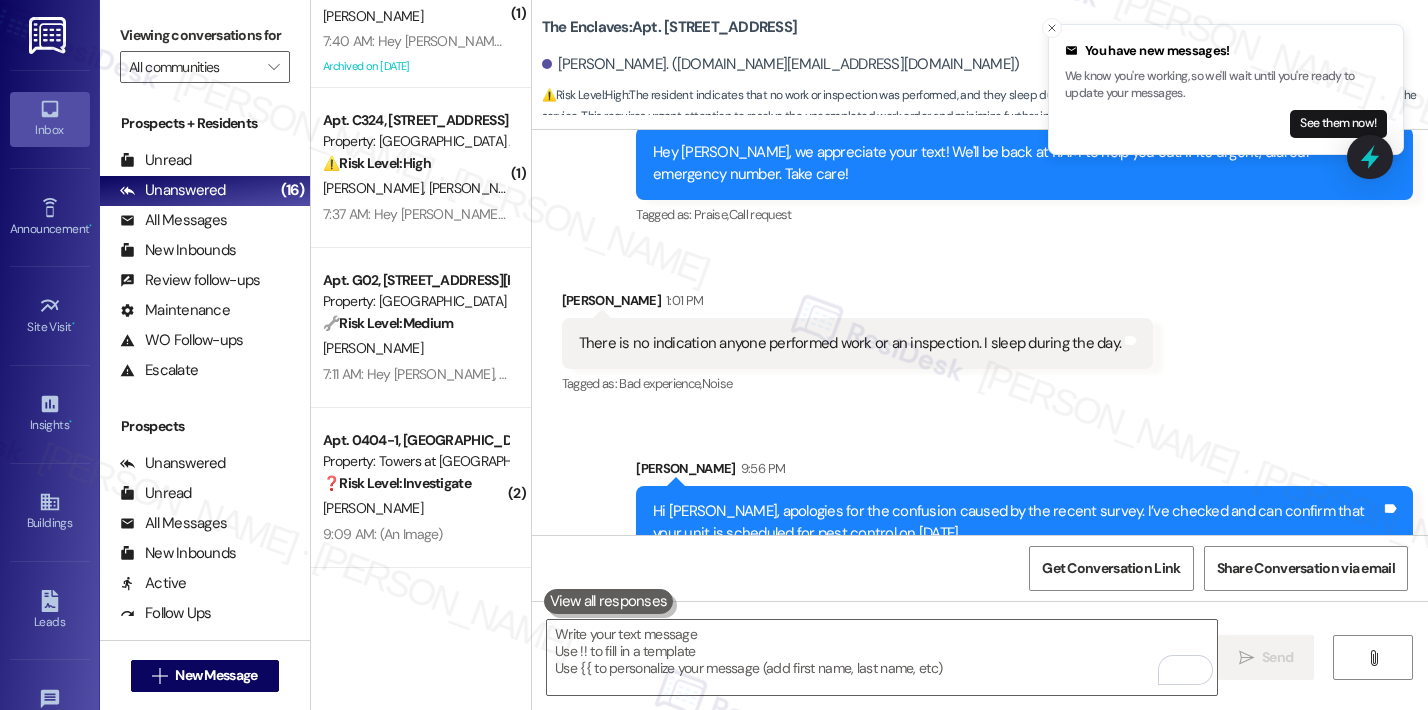 scroll, scrollTop: 6254, scrollLeft: 0, axis: vertical 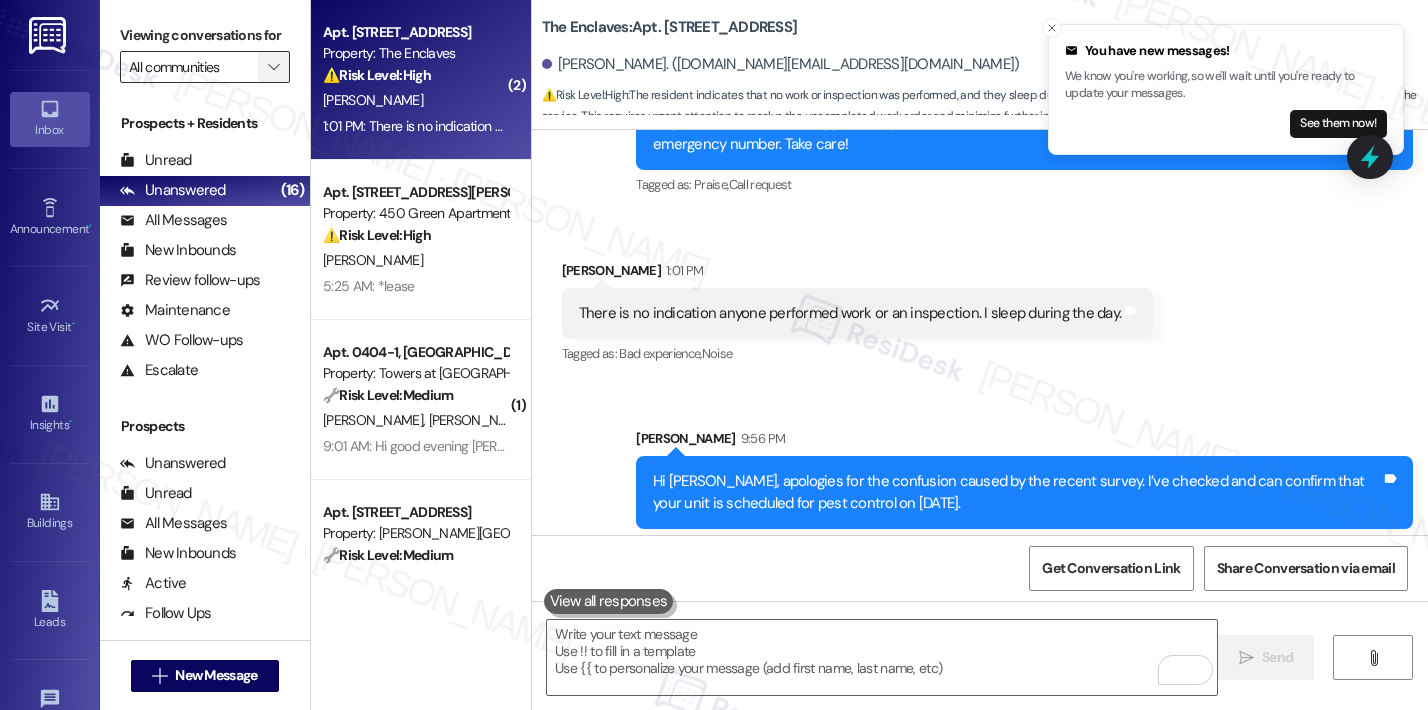 click on "" at bounding box center [273, 67] 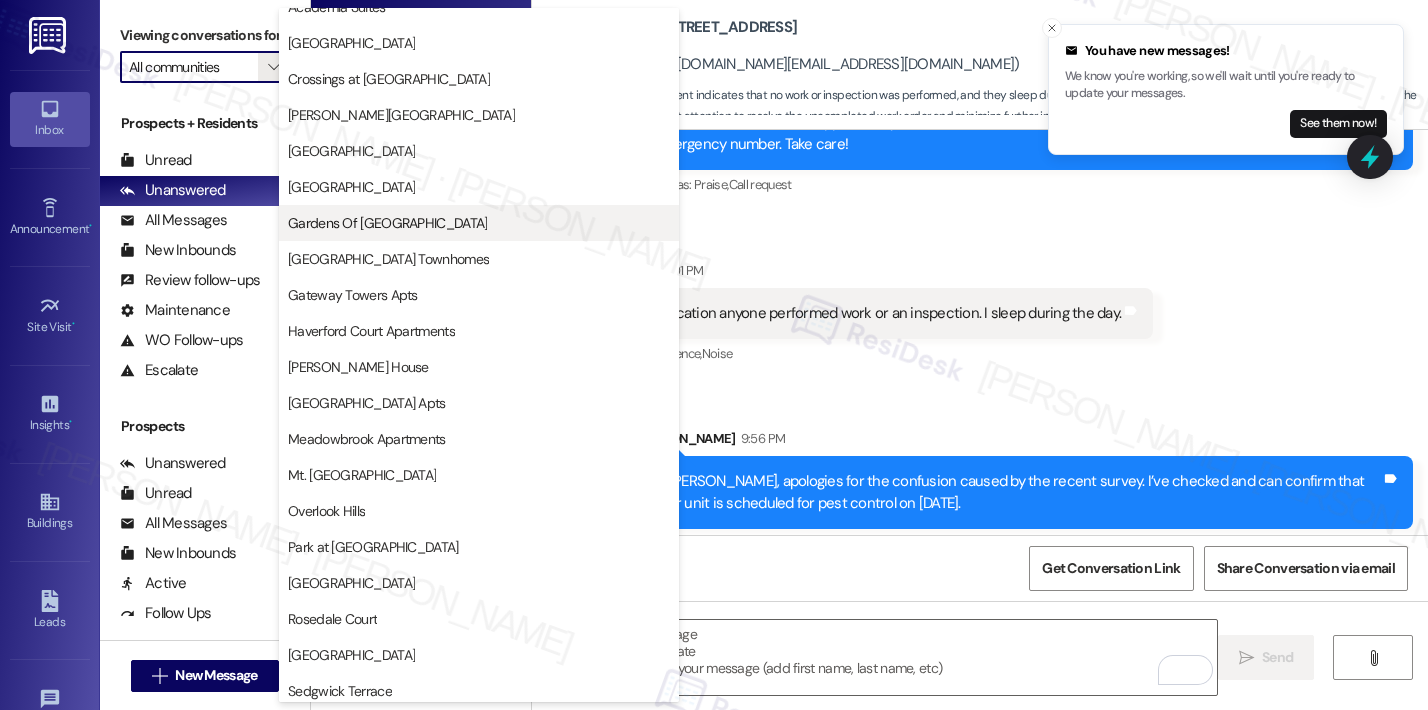 scroll, scrollTop: 495, scrollLeft: 0, axis: vertical 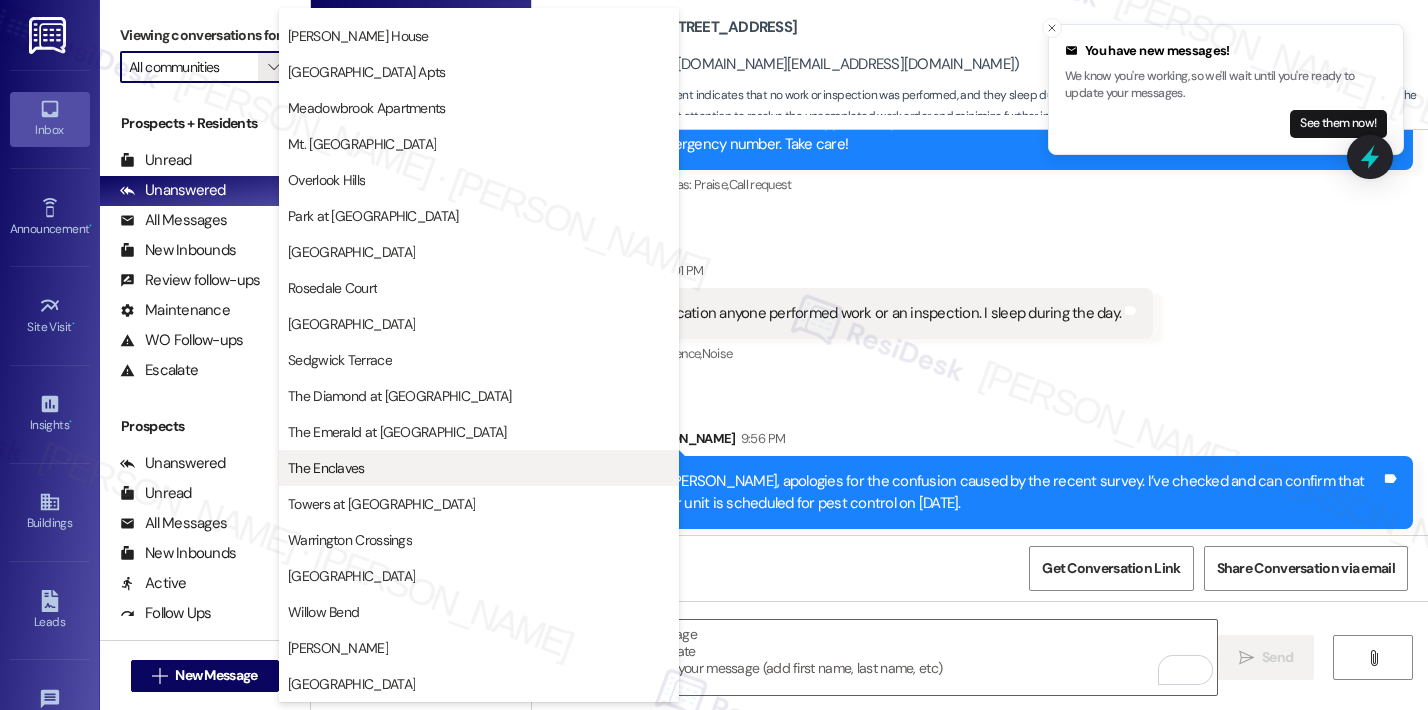click on "The Enclaves" at bounding box center (326, 468) 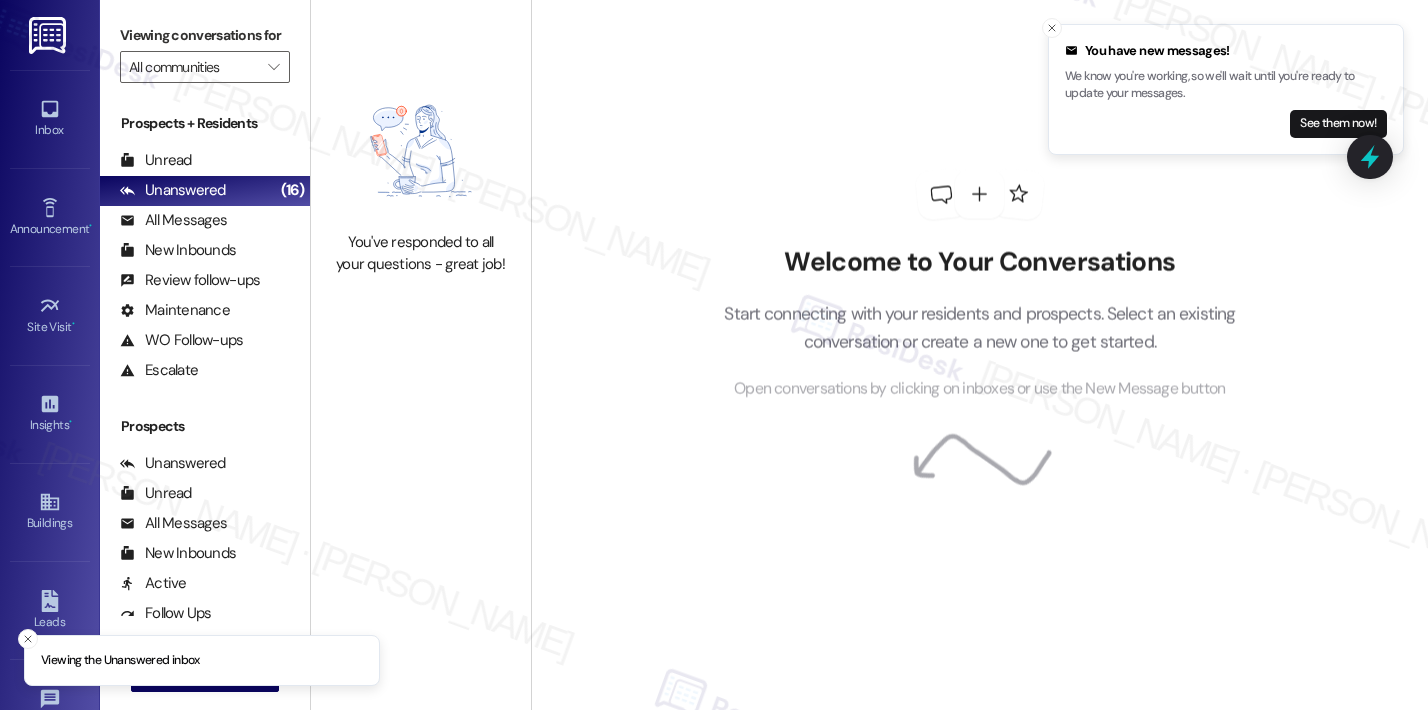 type on "The Enclaves" 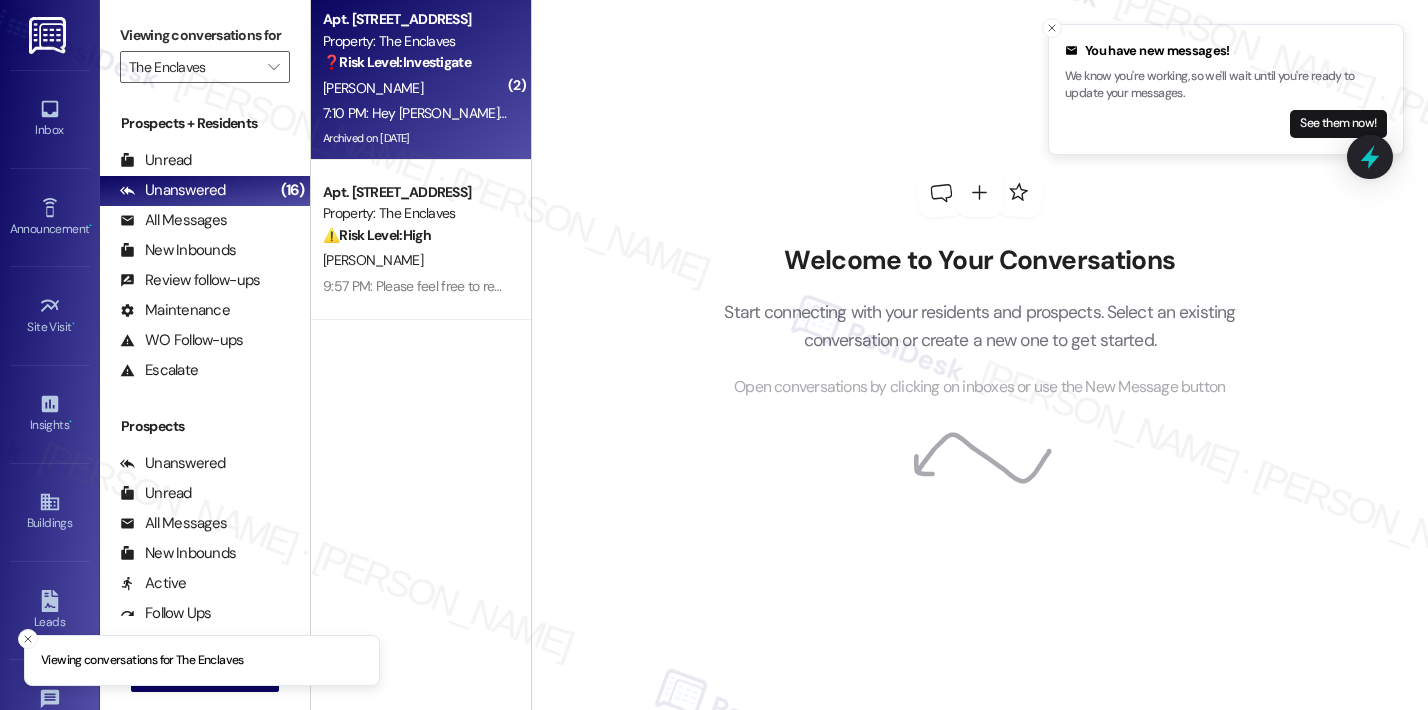 click on "[PERSON_NAME]" at bounding box center (415, 88) 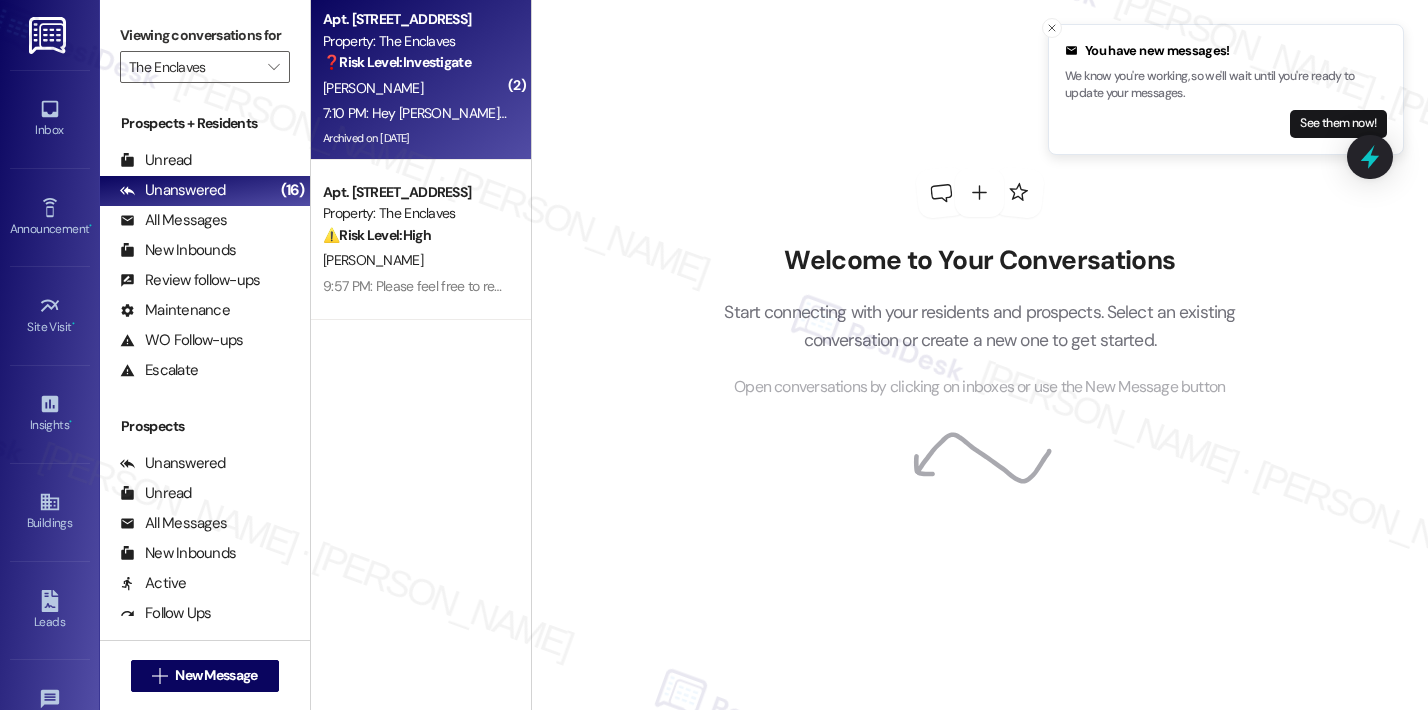 click on "[PERSON_NAME]" at bounding box center [415, 88] 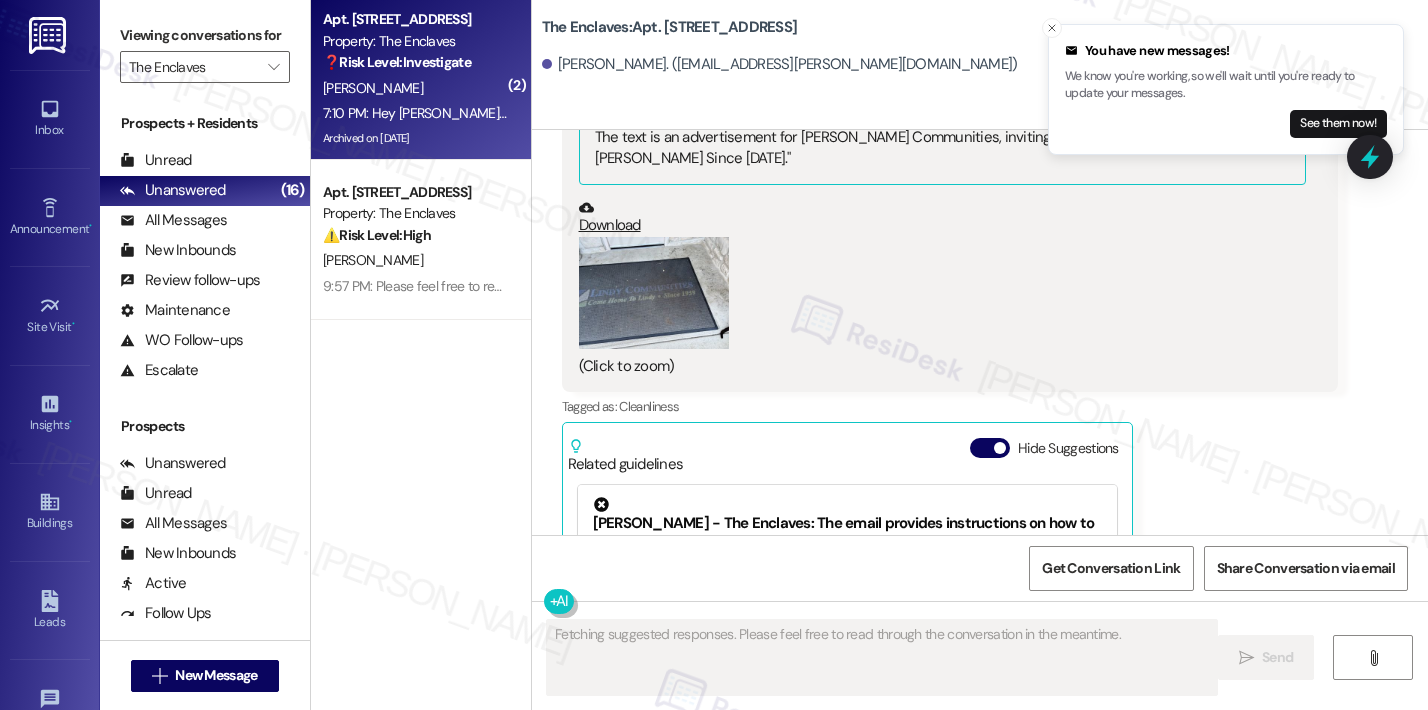 scroll, scrollTop: 29017, scrollLeft: 0, axis: vertical 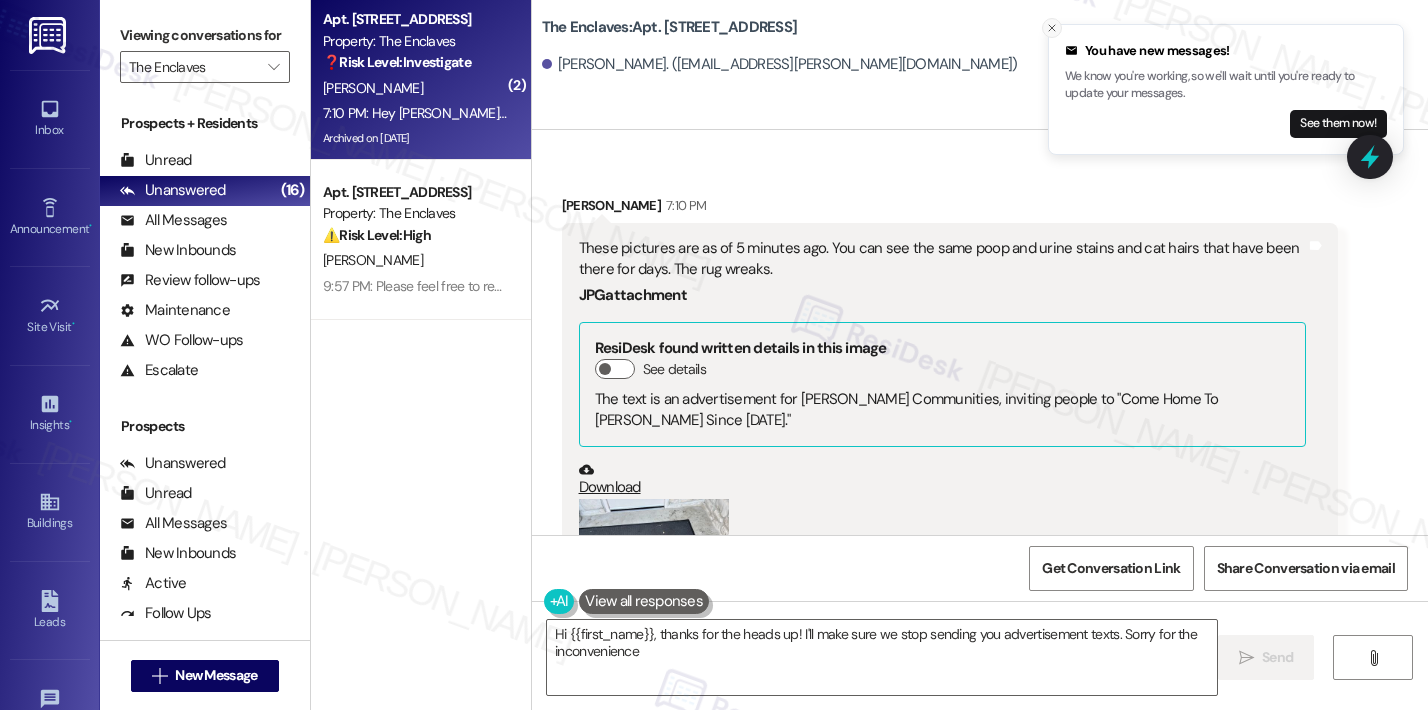 type on "Hi {{first_name}}, thanks for the heads up! I'll make sure we stop sending you advertisement texts. Sorry for the inconvenience!" 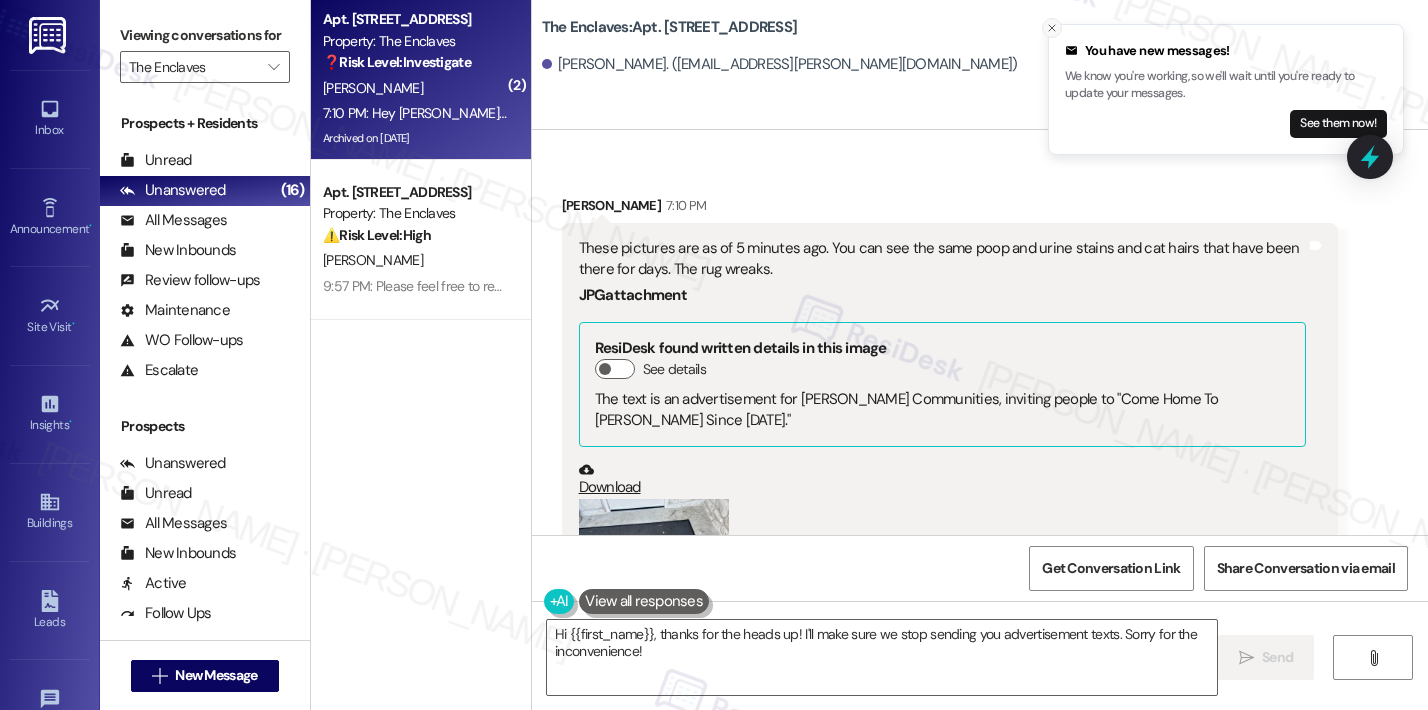 click 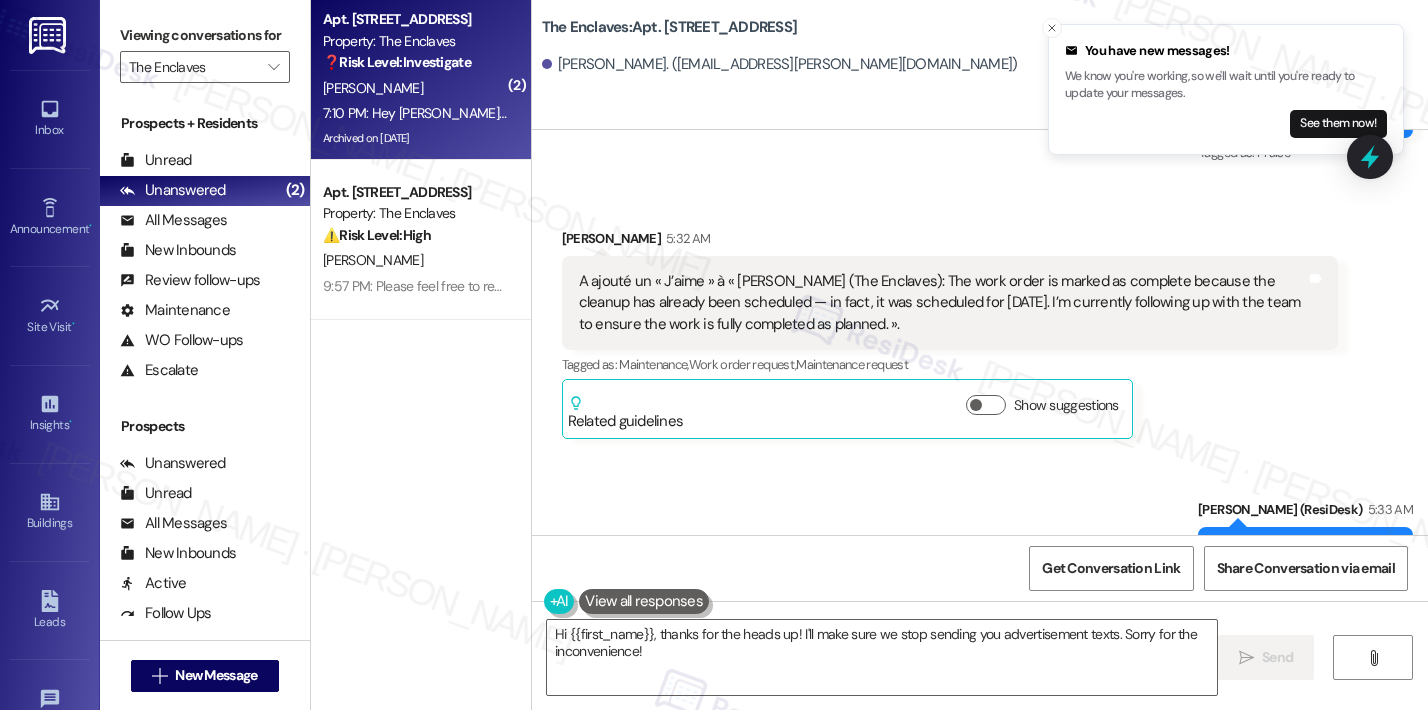 scroll, scrollTop: 28227, scrollLeft: 0, axis: vertical 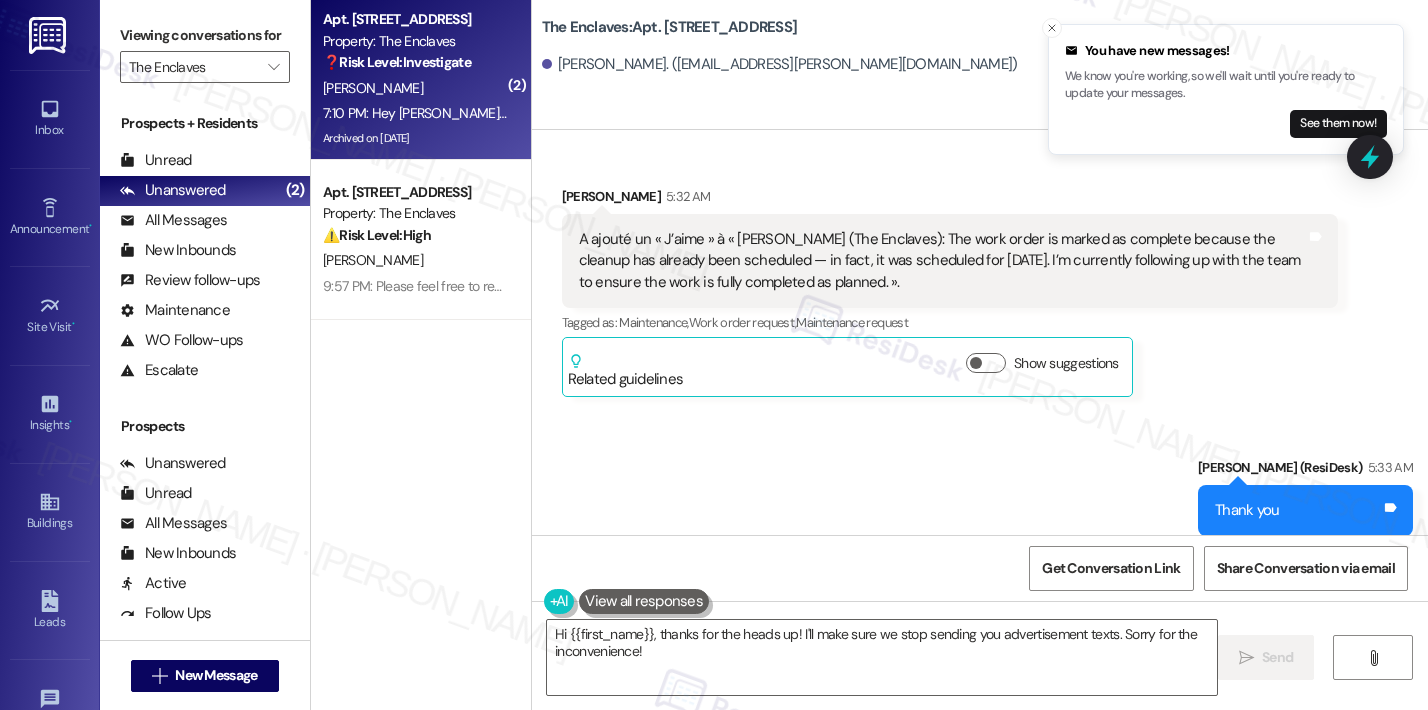 click on "These pictures are as of 5 minutes ago. You can see the same poop and urine stains and cat hairs that have been there for days. The rug wreaks." at bounding box center (943, 690) 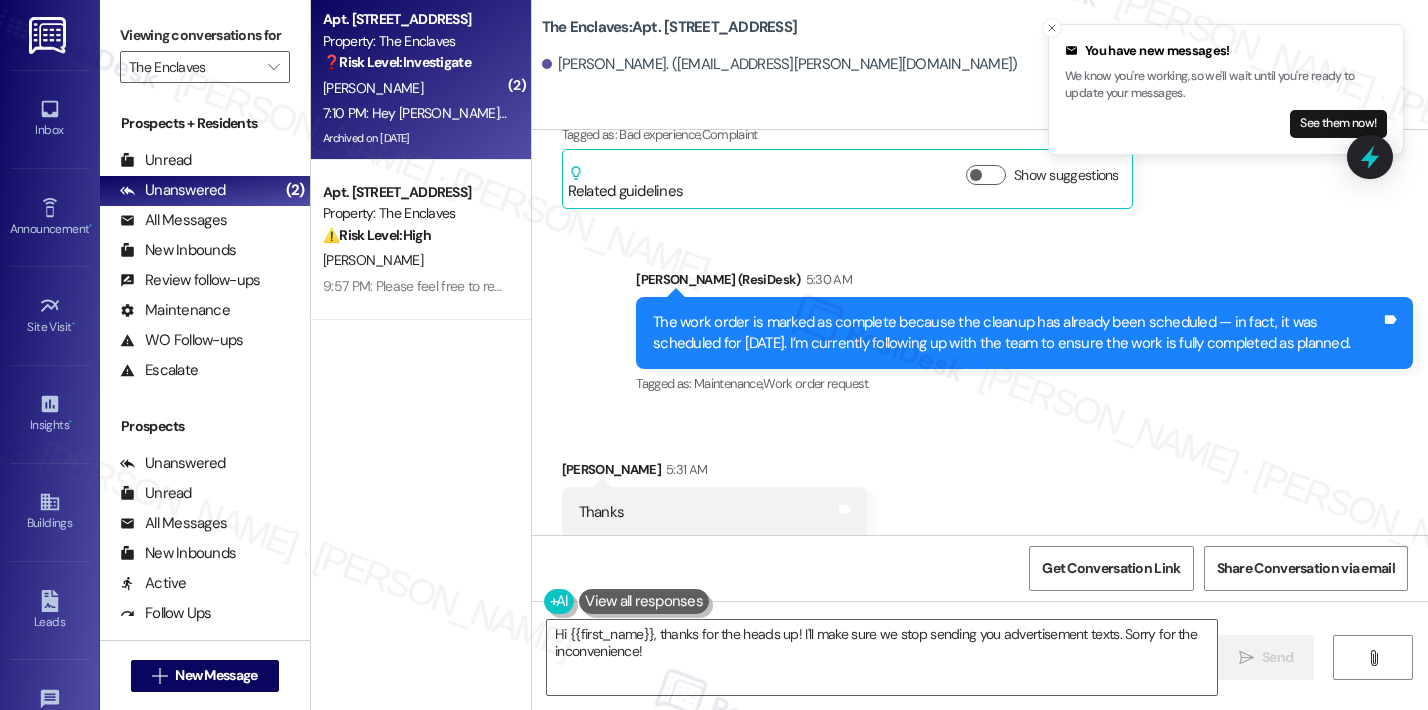 scroll, scrollTop: 27352, scrollLeft: 0, axis: vertical 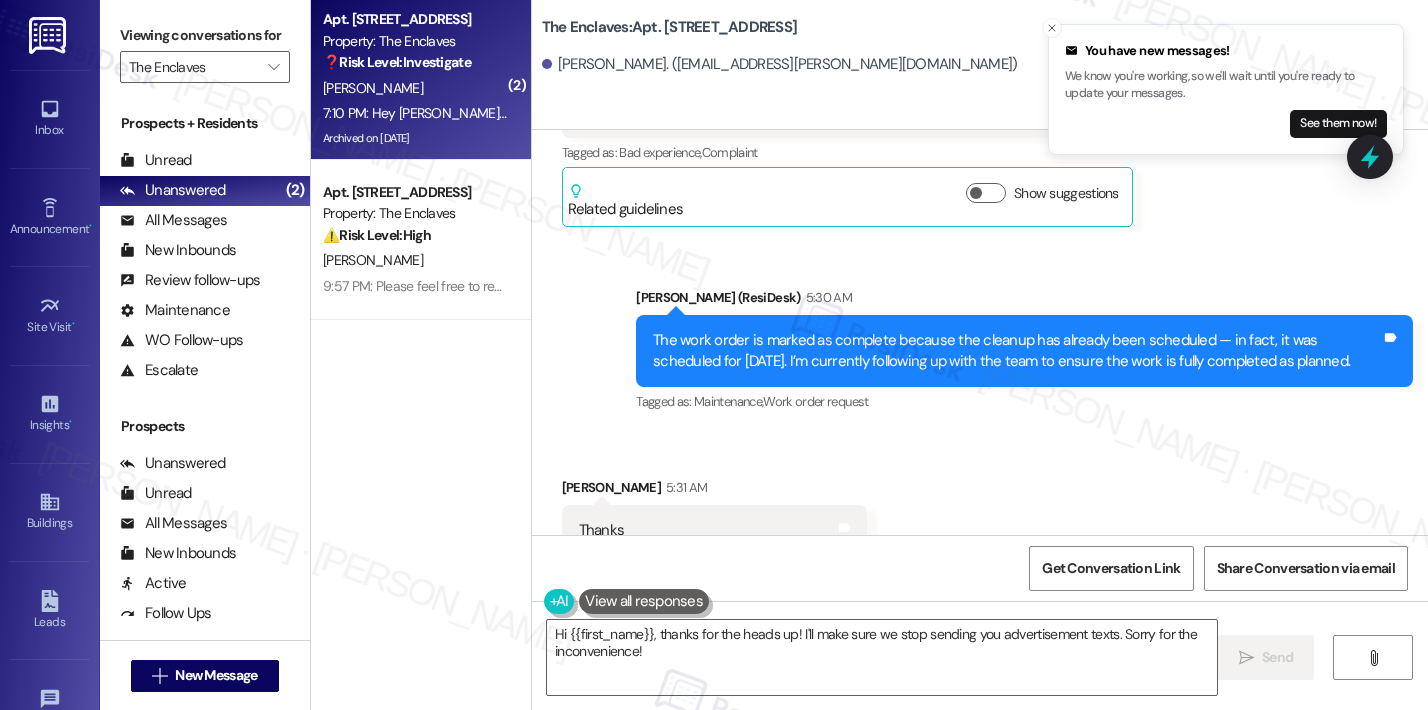 click on "ResiDesk escalation to site team ->
Risk Level: Medium risk
Topics: Follow up on [PERSON_NAME] Mat Clean-up
Escalation type: Escalation" at bounding box center (1006, 731) 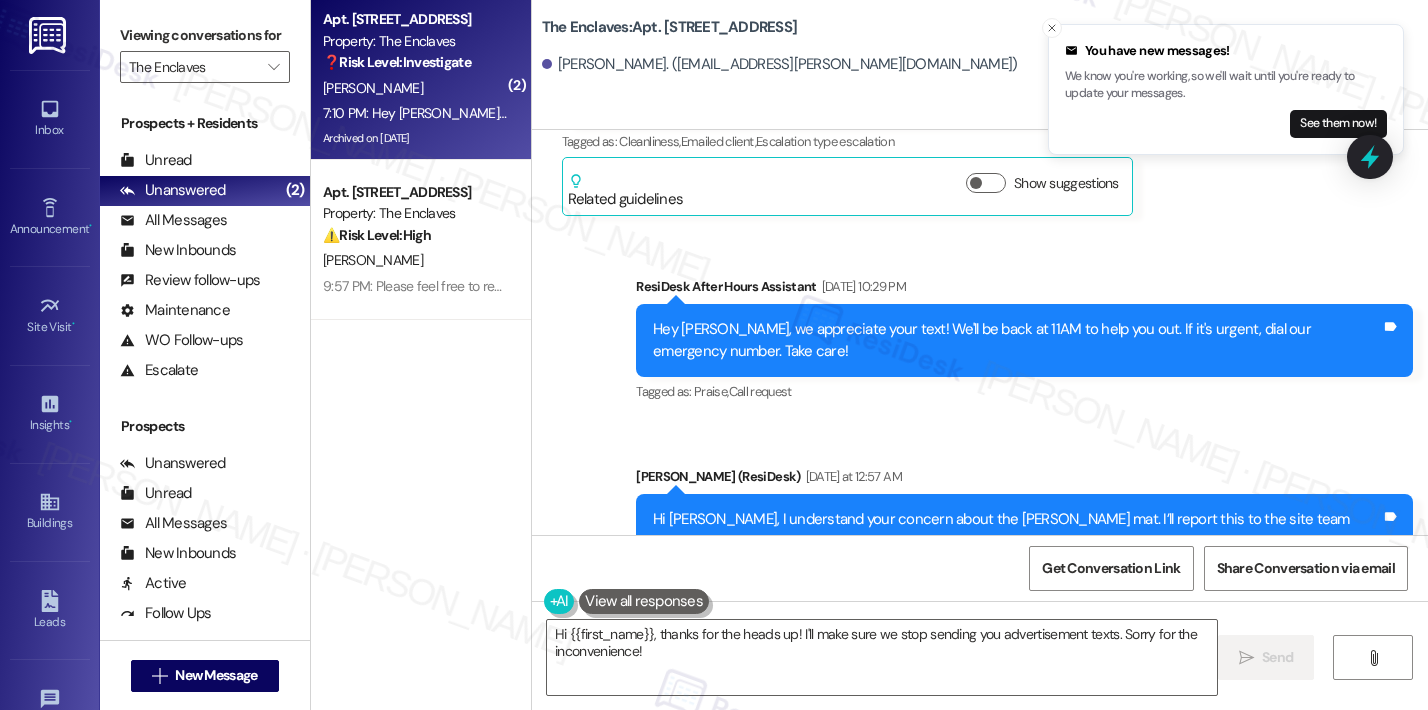 scroll, scrollTop: 25836, scrollLeft: 0, axis: vertical 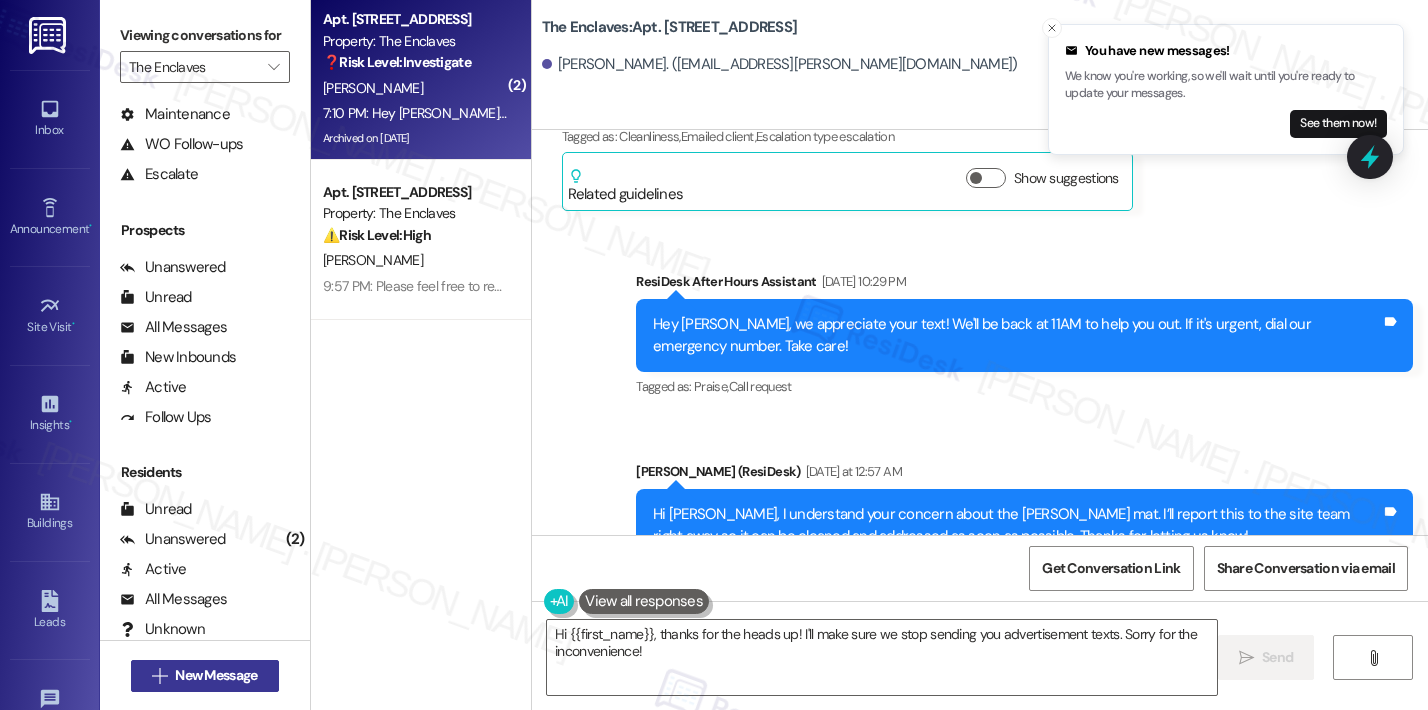 click on "New Message" at bounding box center (216, 675) 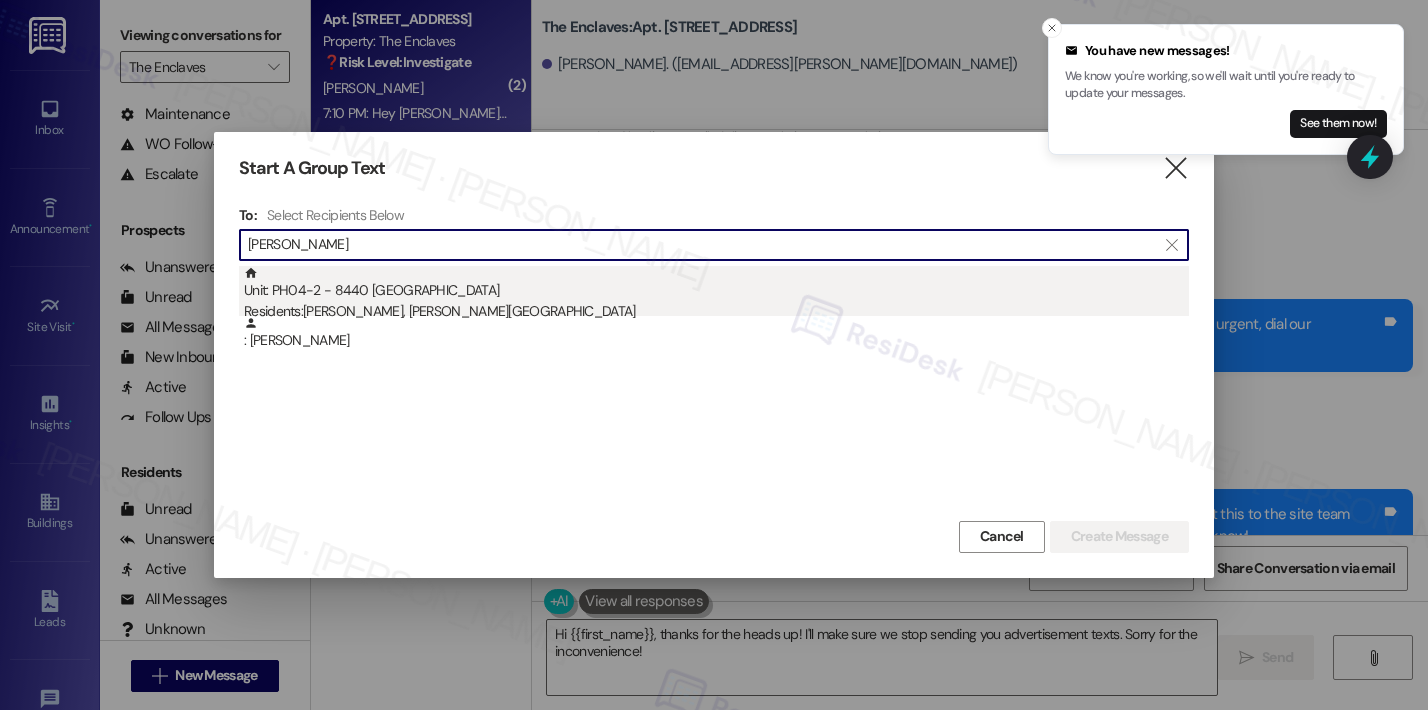type on "[PERSON_NAME]" 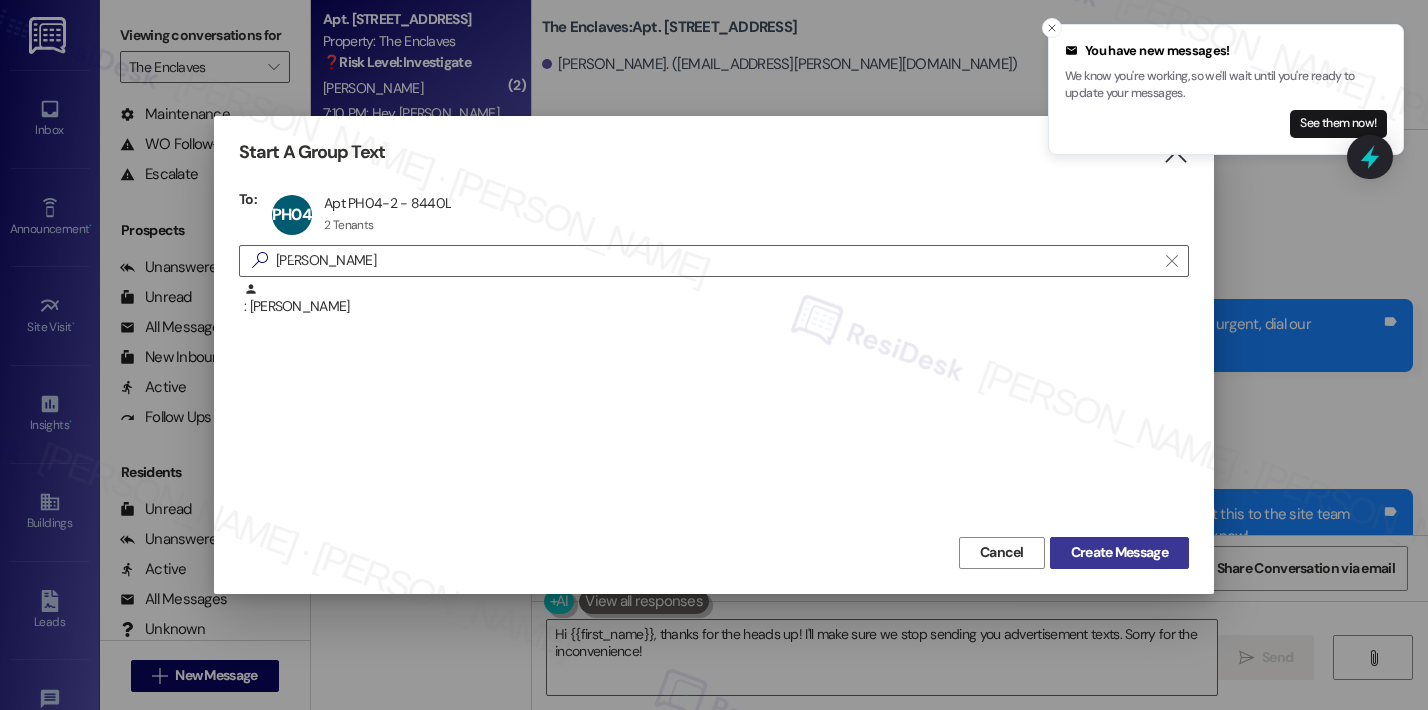 click on "Create Message" at bounding box center [1119, 552] 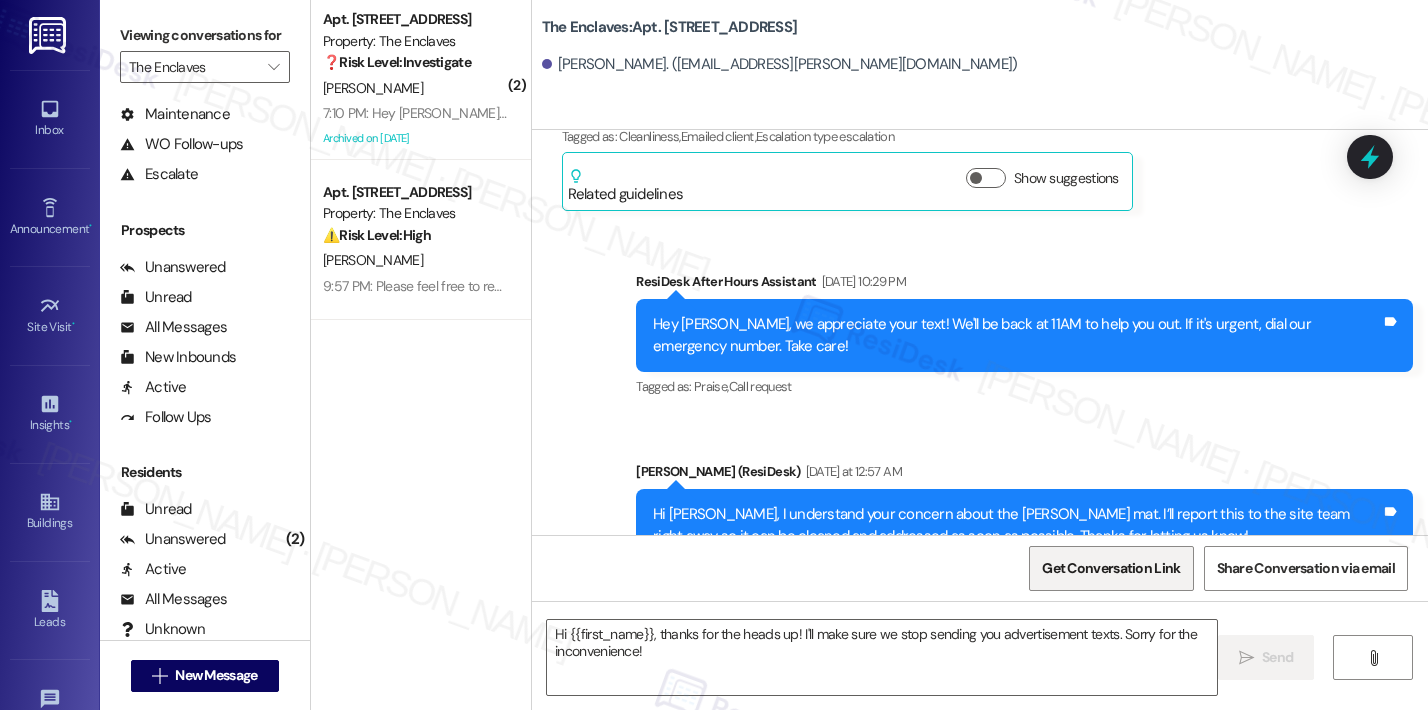 type on "Fetching suggested responses. Please feel free to read through the conversation in the meantime." 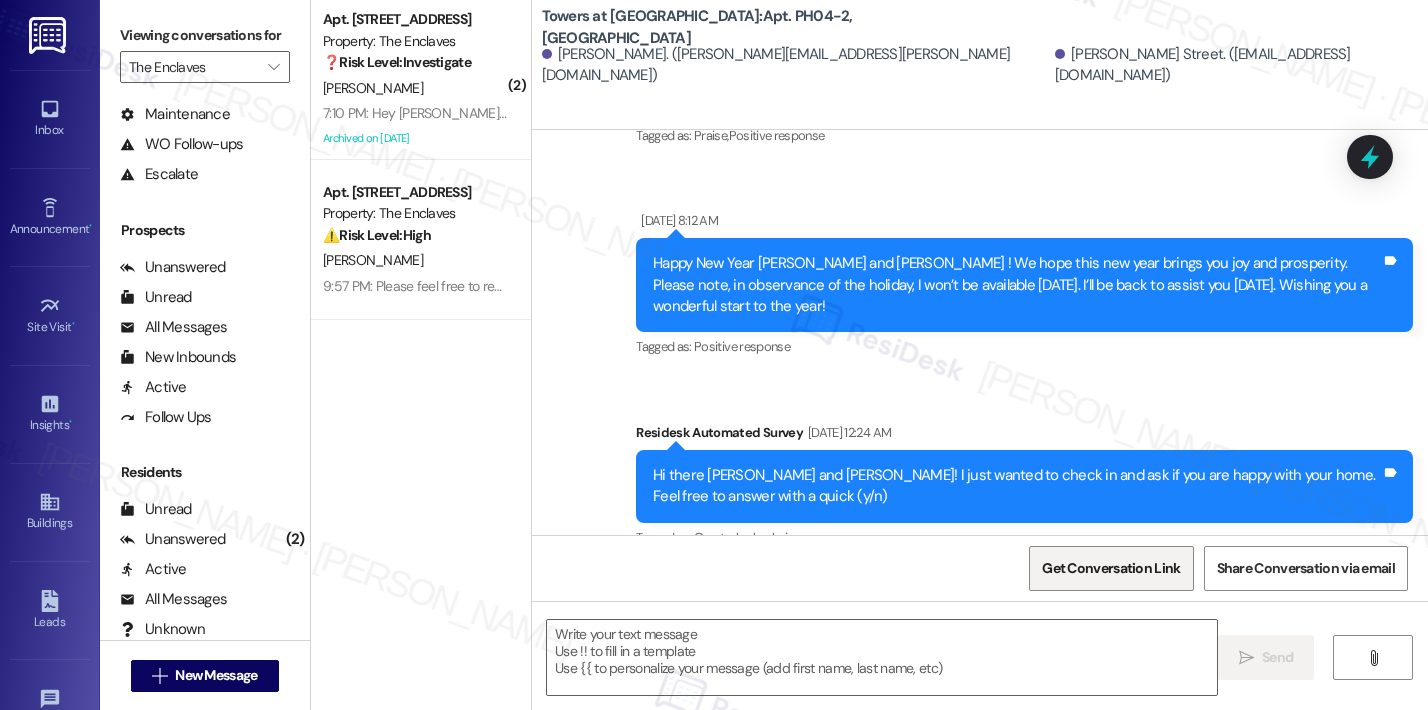 type on "Fetching suggested responses. Please feel free to read through the conversation in the meantime." 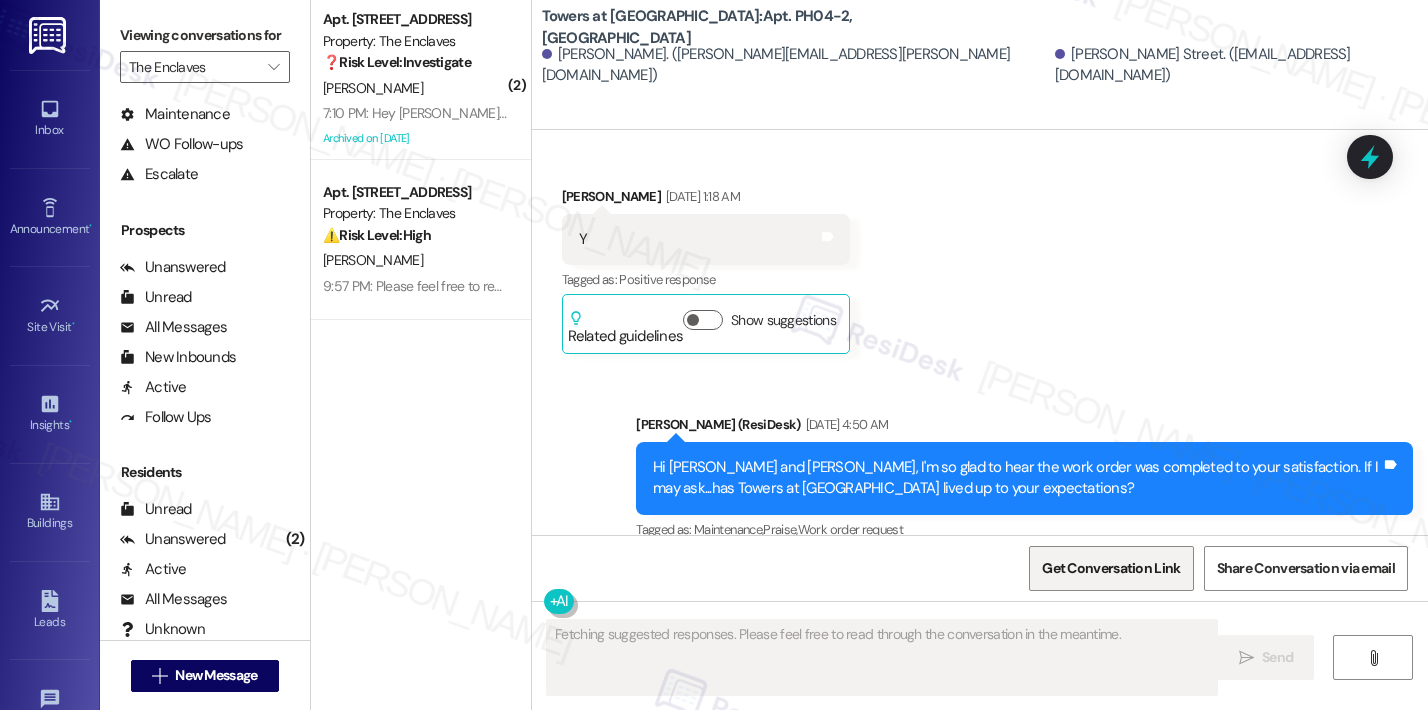 type 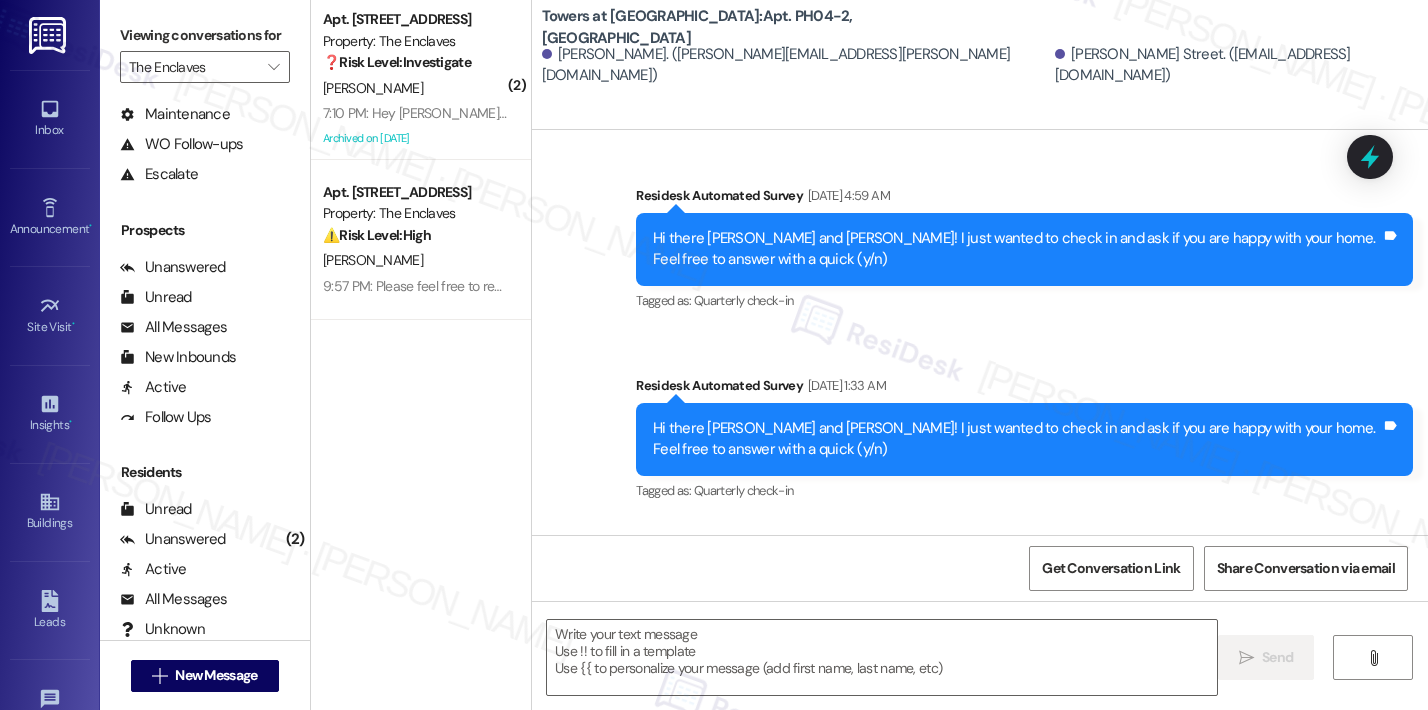 scroll, scrollTop: 8207, scrollLeft: 0, axis: vertical 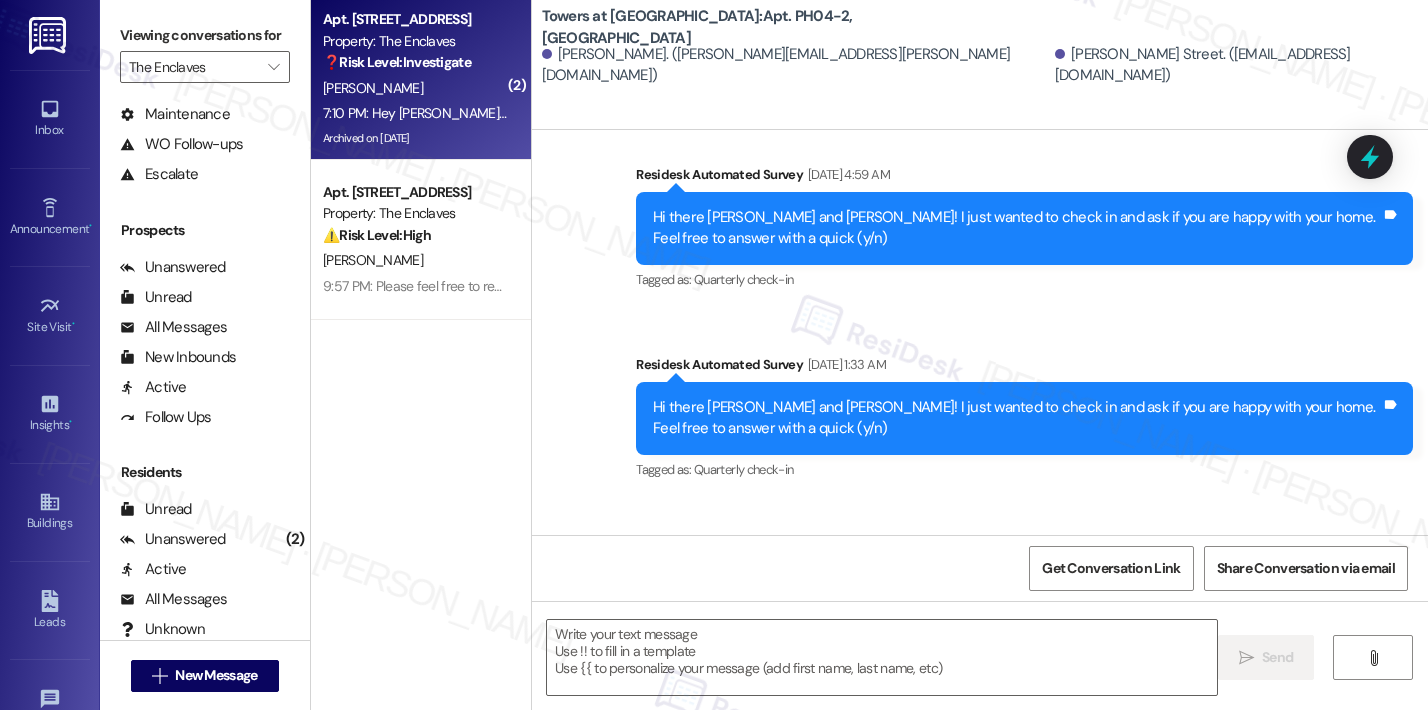 click on "❓  Risk Level:  Investigate" at bounding box center [397, 62] 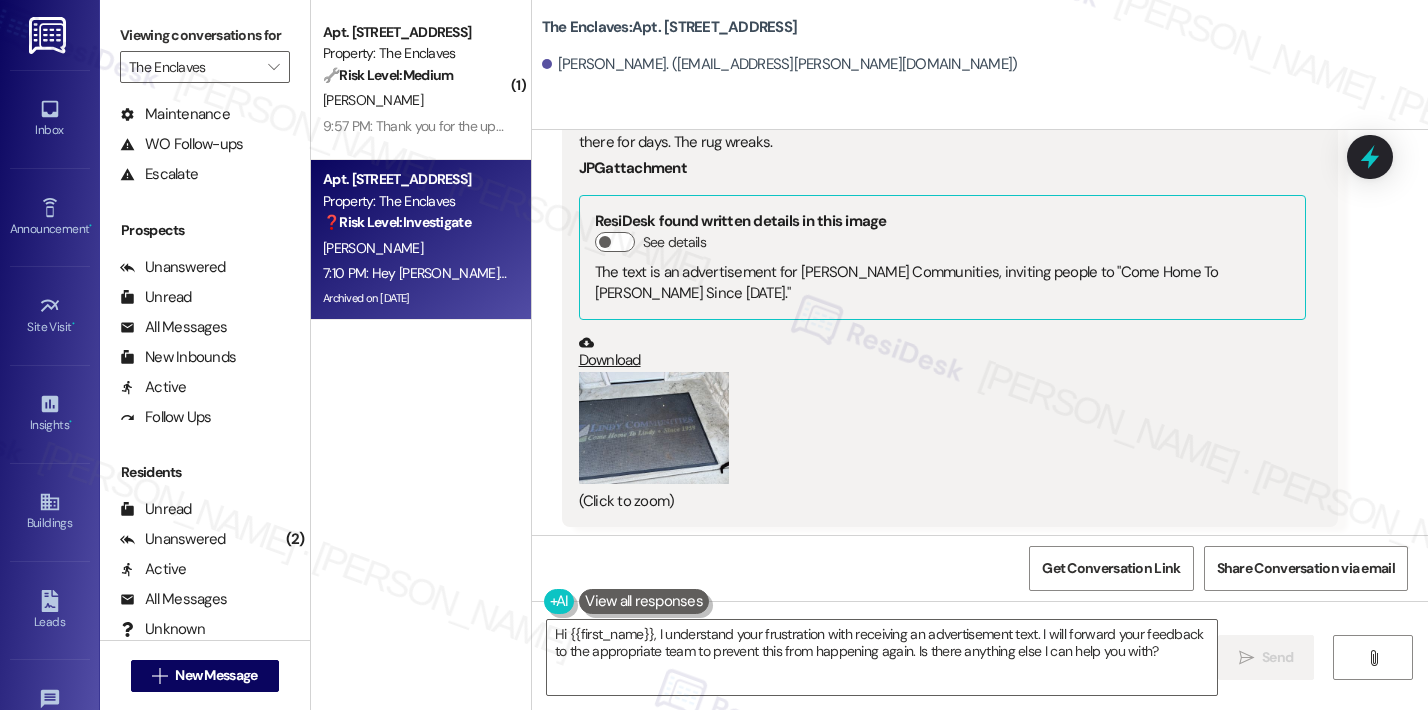 scroll, scrollTop: 28735, scrollLeft: 0, axis: vertical 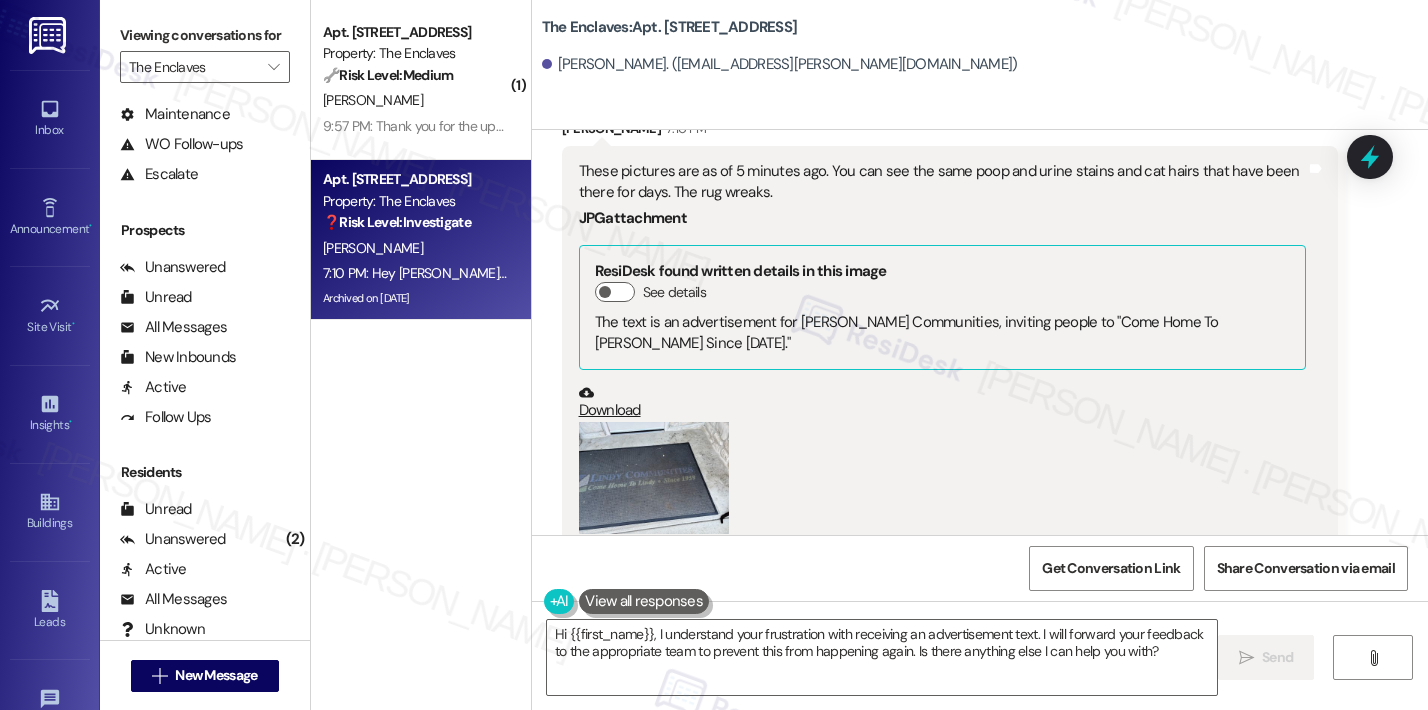 click on "Hide Suggestions" at bounding box center (1048, 633) 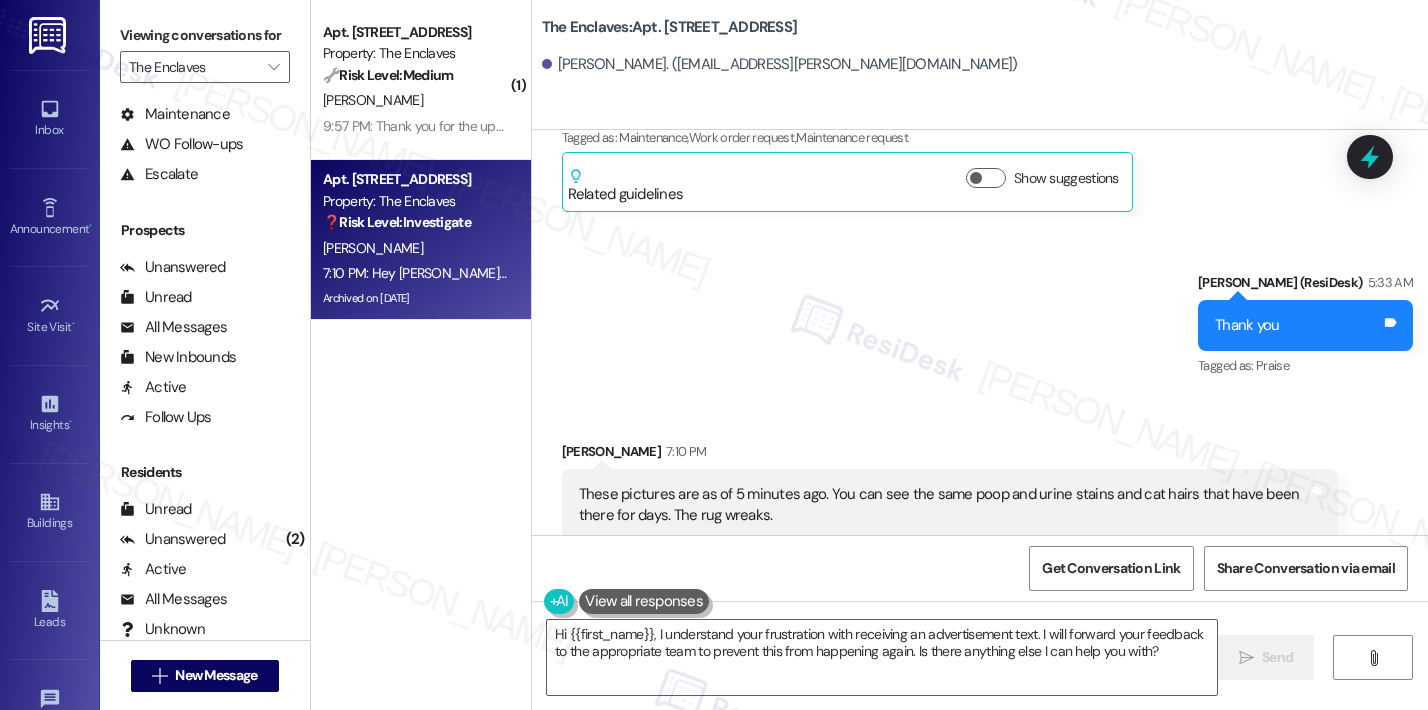 click on "(Click to zoom)" at bounding box center (943, 815) 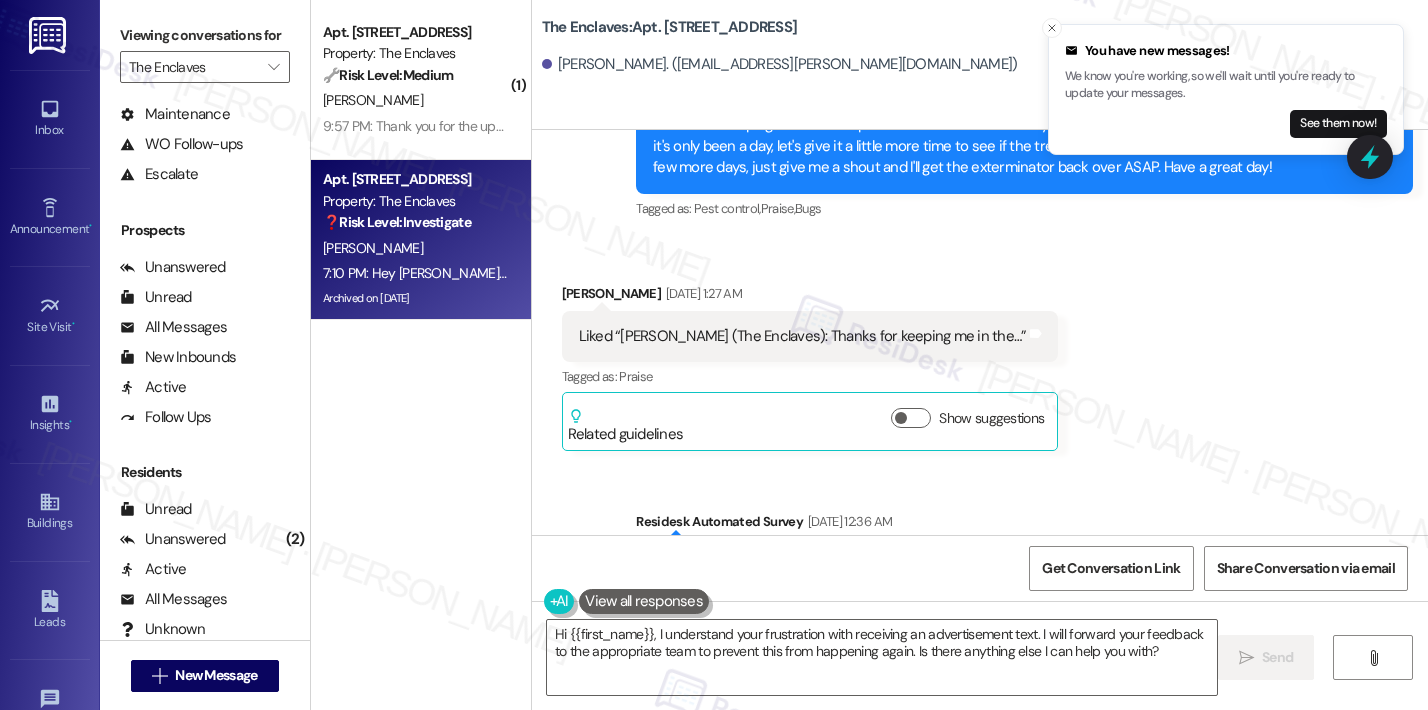 scroll, scrollTop: 20878, scrollLeft: 0, axis: vertical 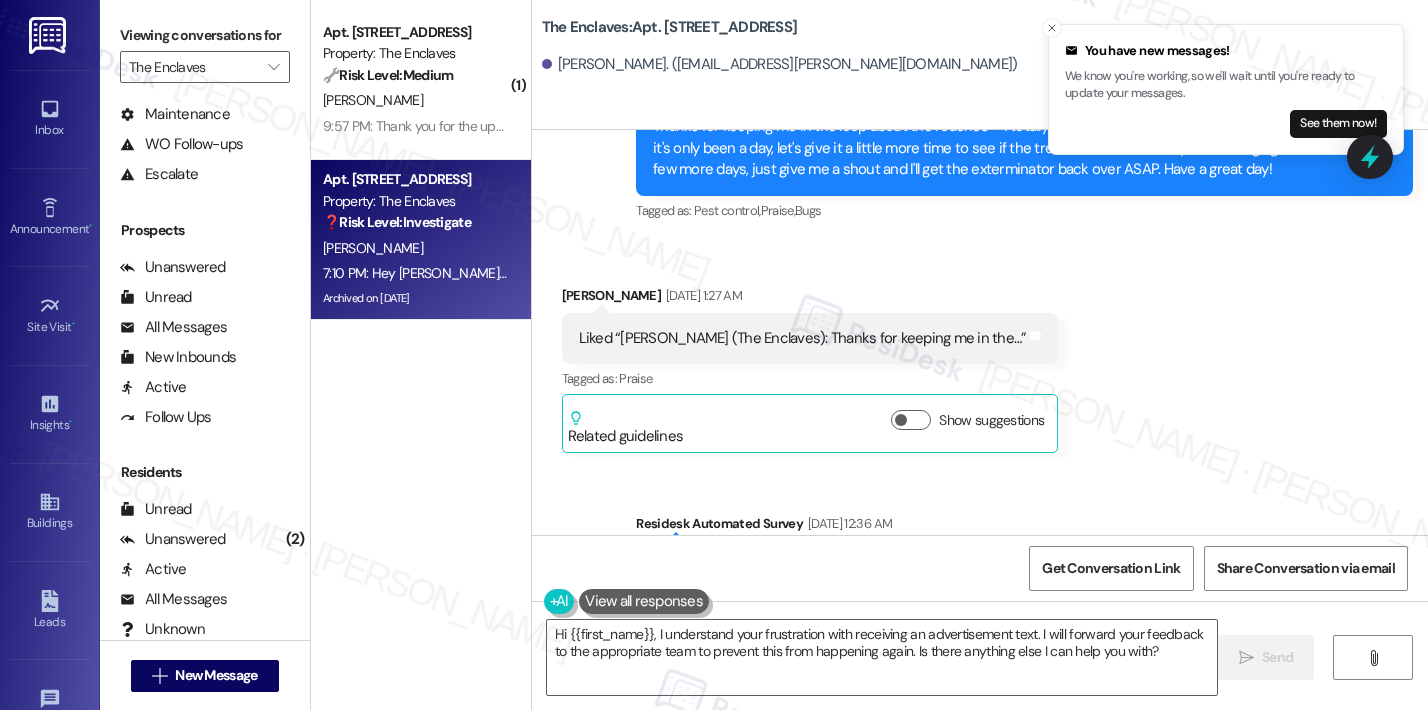 click 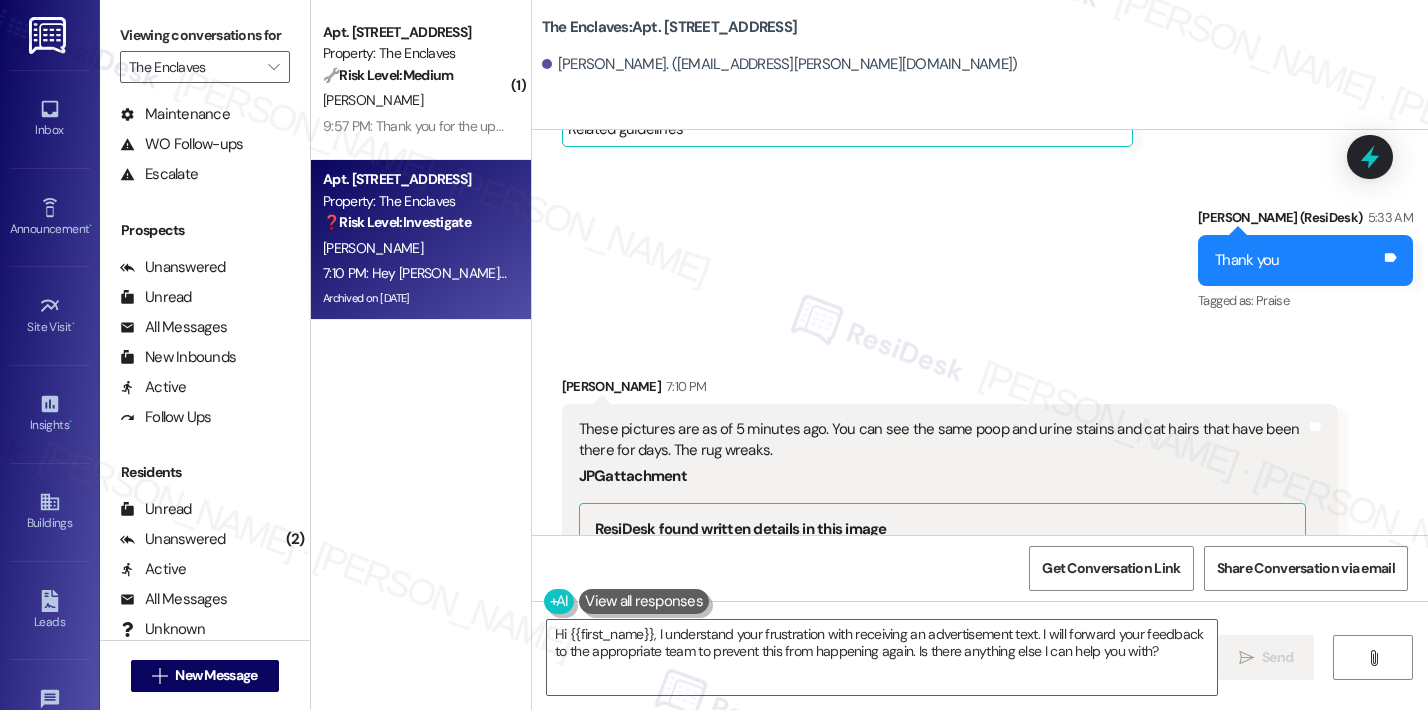 scroll, scrollTop: 28496, scrollLeft: 0, axis: vertical 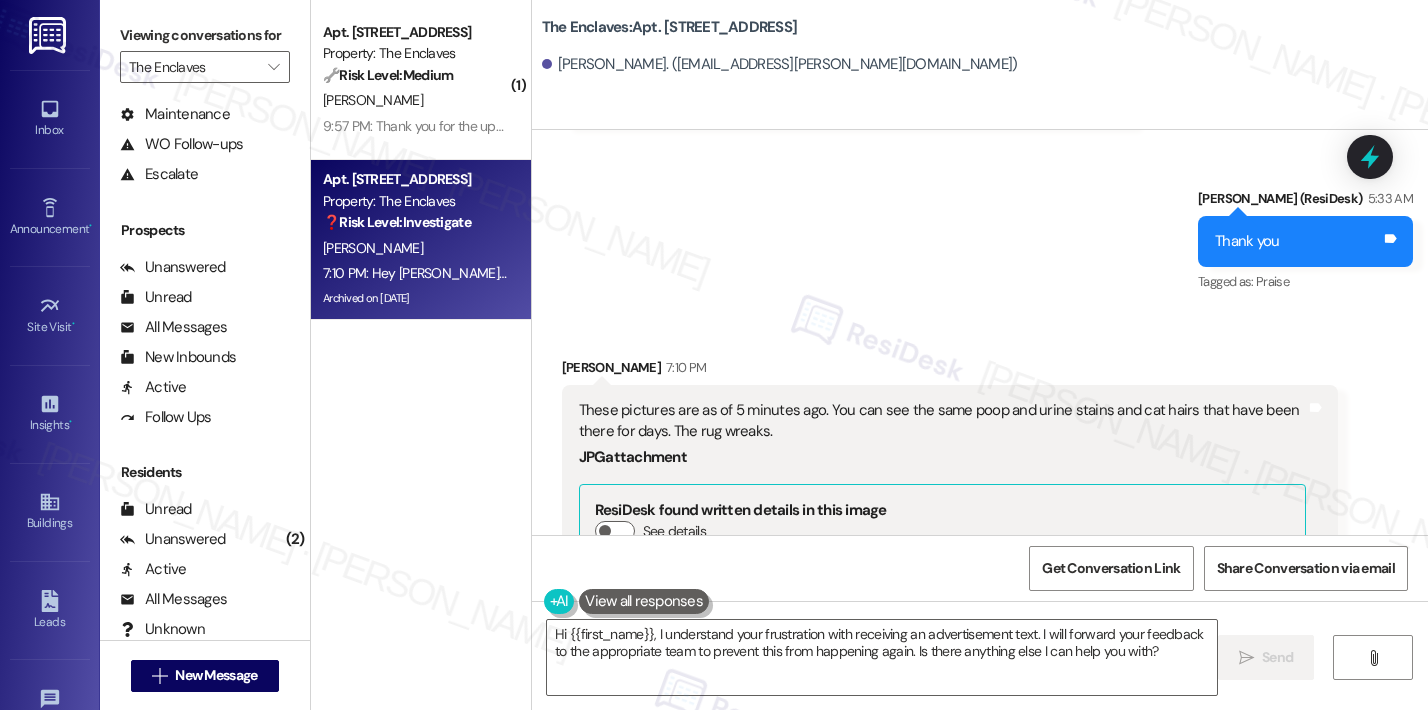 click at bounding box center [654, 717] 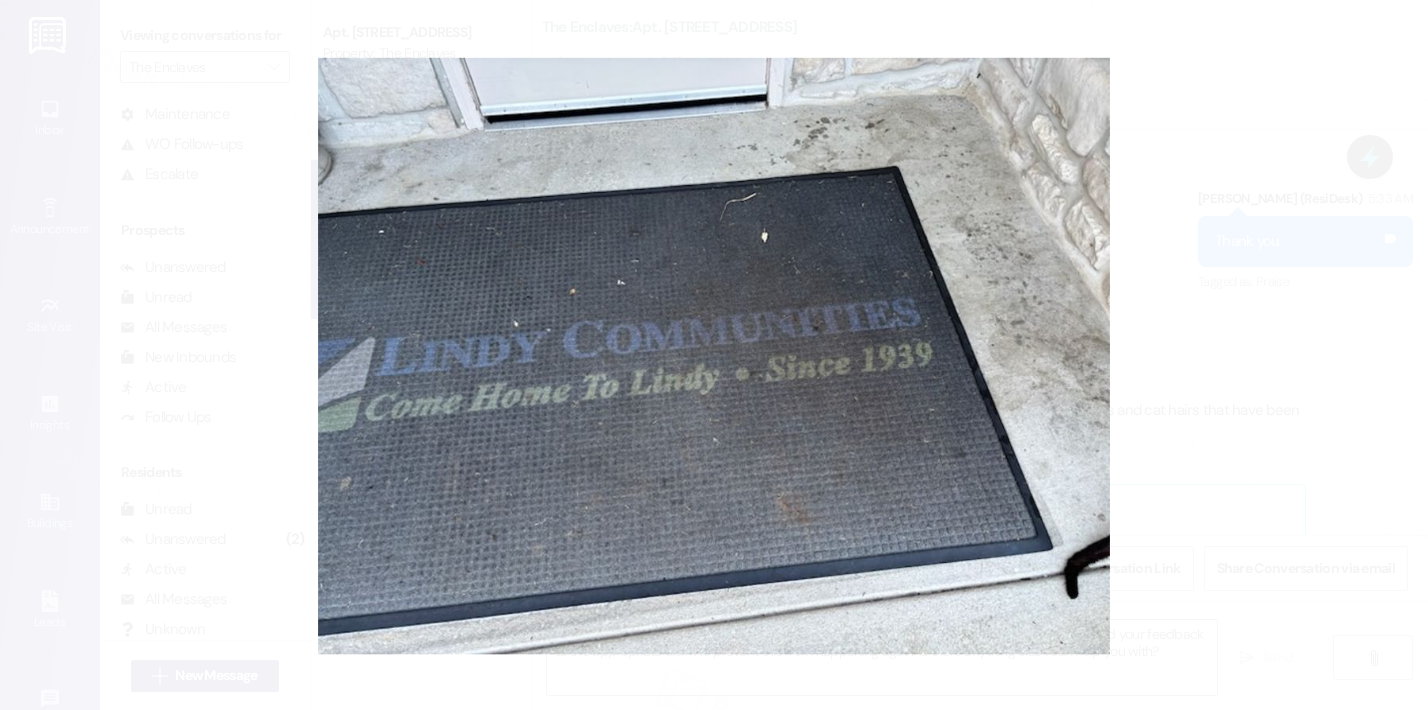 click at bounding box center (714, 355) 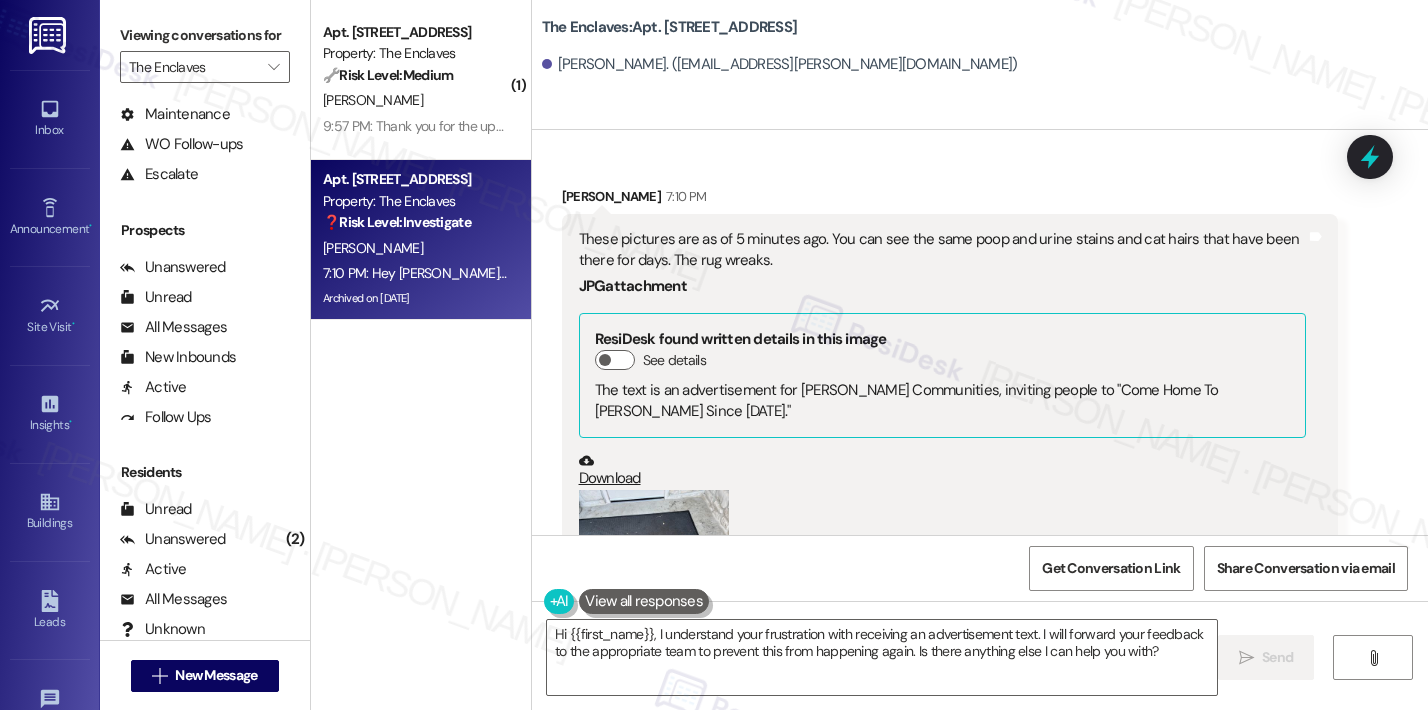 scroll, scrollTop: 28733, scrollLeft: 0, axis: vertical 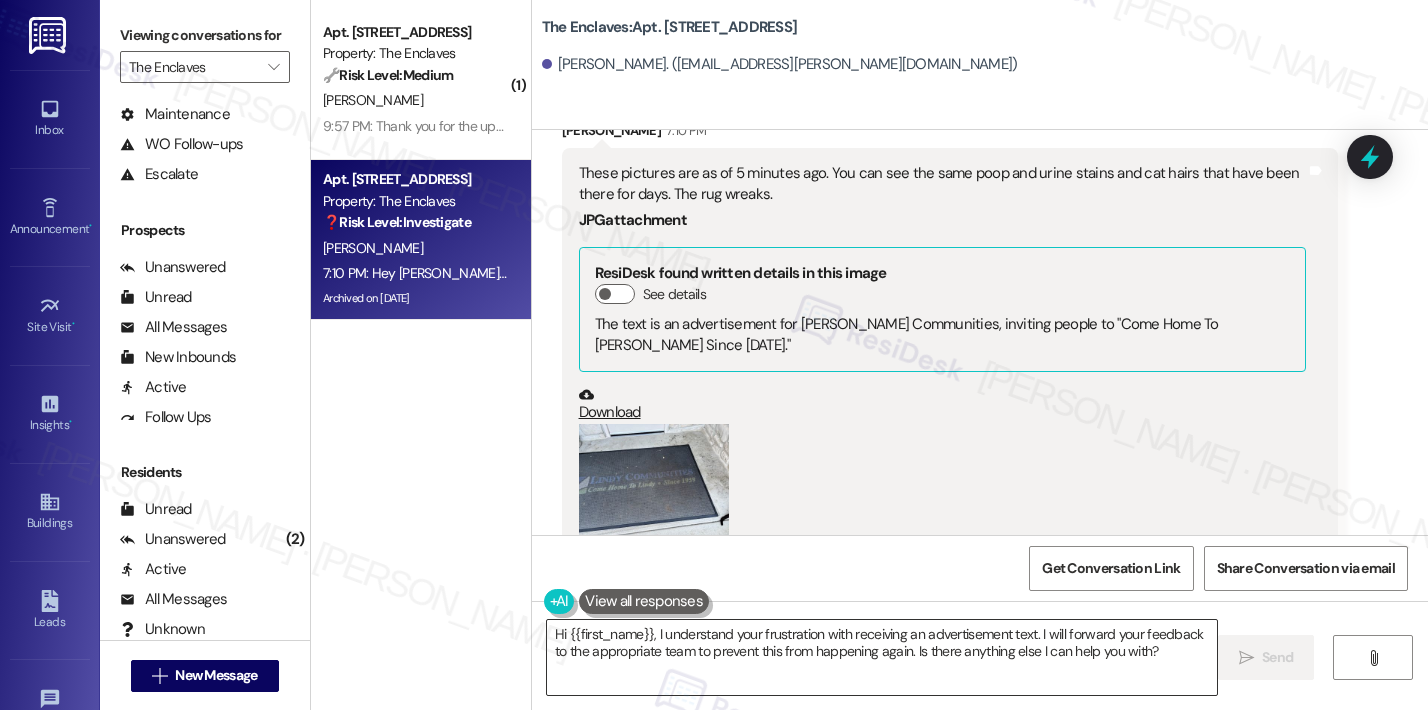 click on "Hi {{first_name}}, I understand your frustration with receiving an advertisement text. I will forward your feedback to the appropriate team to prevent this from happening again. Is there anything else I can help you with?" at bounding box center [882, 657] 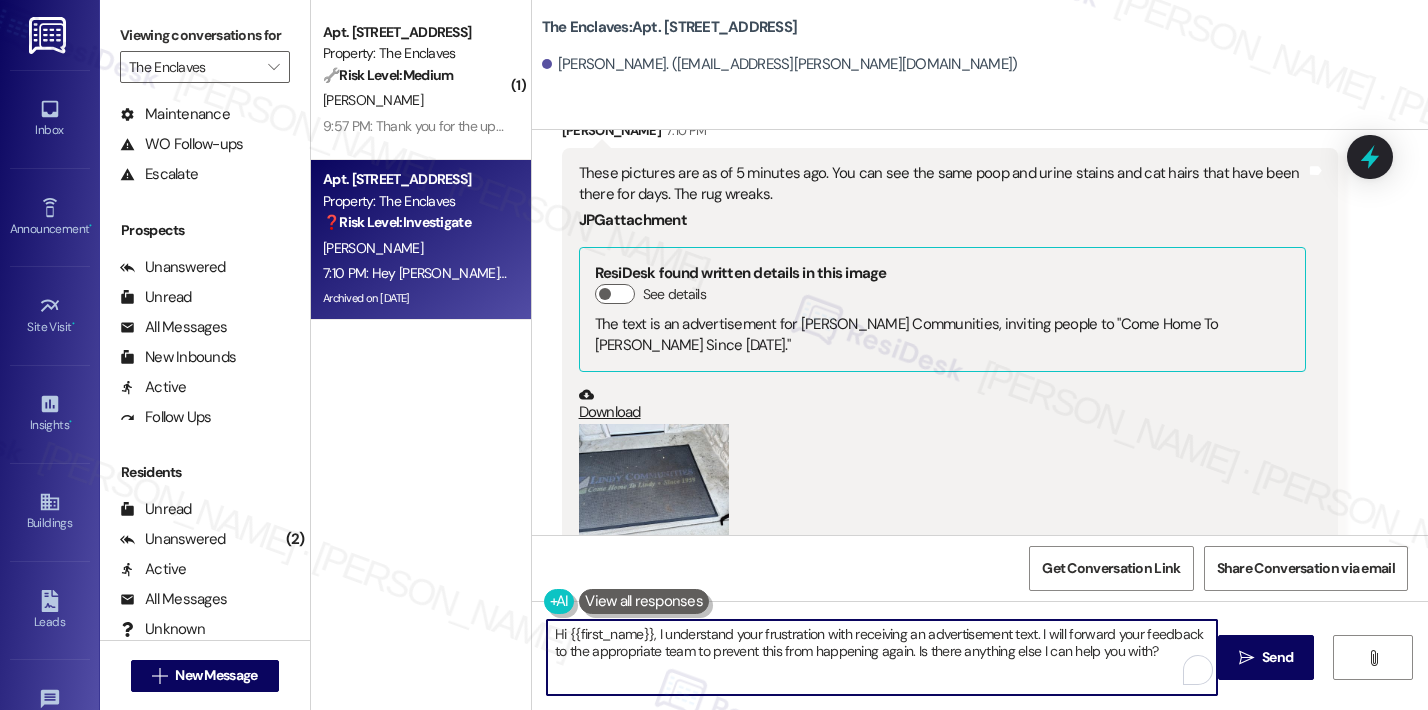 click on "Hi {{first_name}}, I understand your frustration with receiving an advertisement text. I will forward your feedback to the appropriate team to prevent this from happening again. Is there anything else I can help you with?" at bounding box center [882, 657] 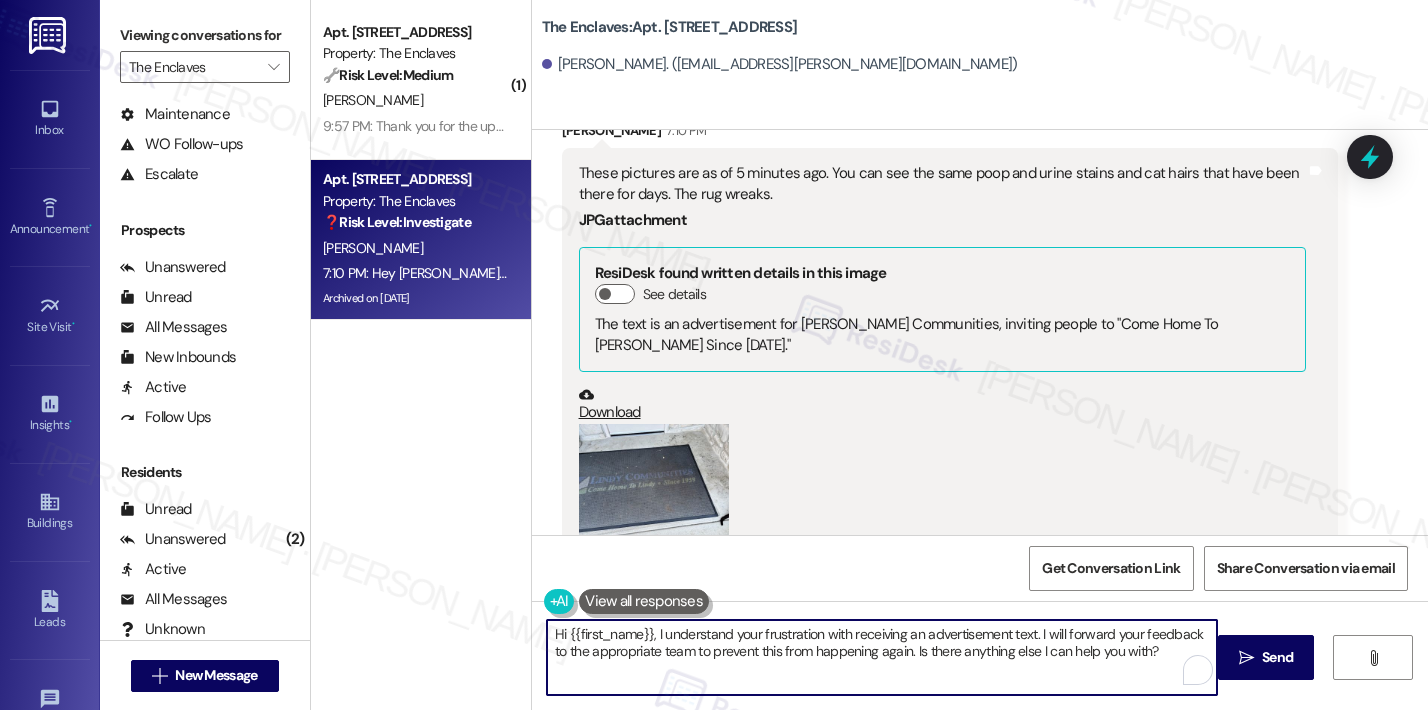 click on "Hi {{first_name}}, I understand your frustration with receiving an advertisement text. I will forward your feedback to the appropriate team to prevent this from happening again. Is there anything else I can help you with?" at bounding box center [882, 657] 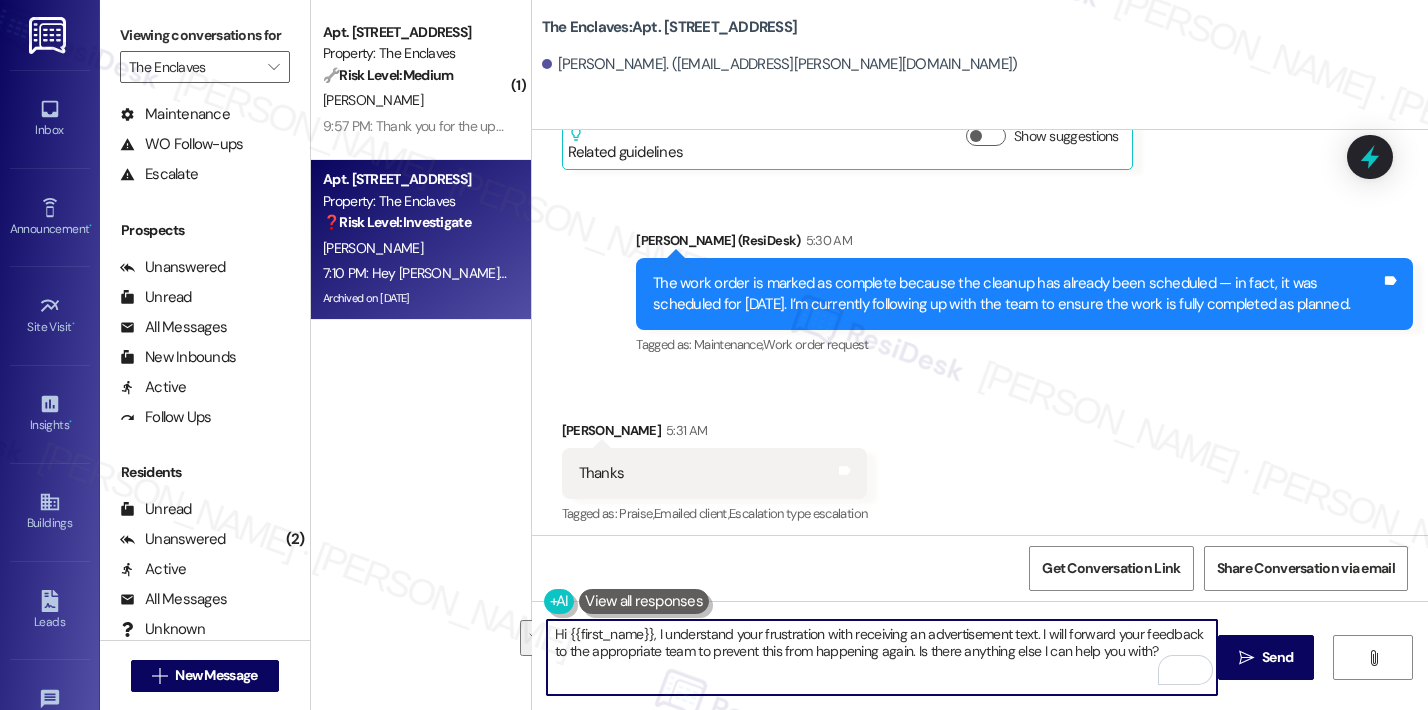 scroll, scrollTop: 27379, scrollLeft: 0, axis: vertical 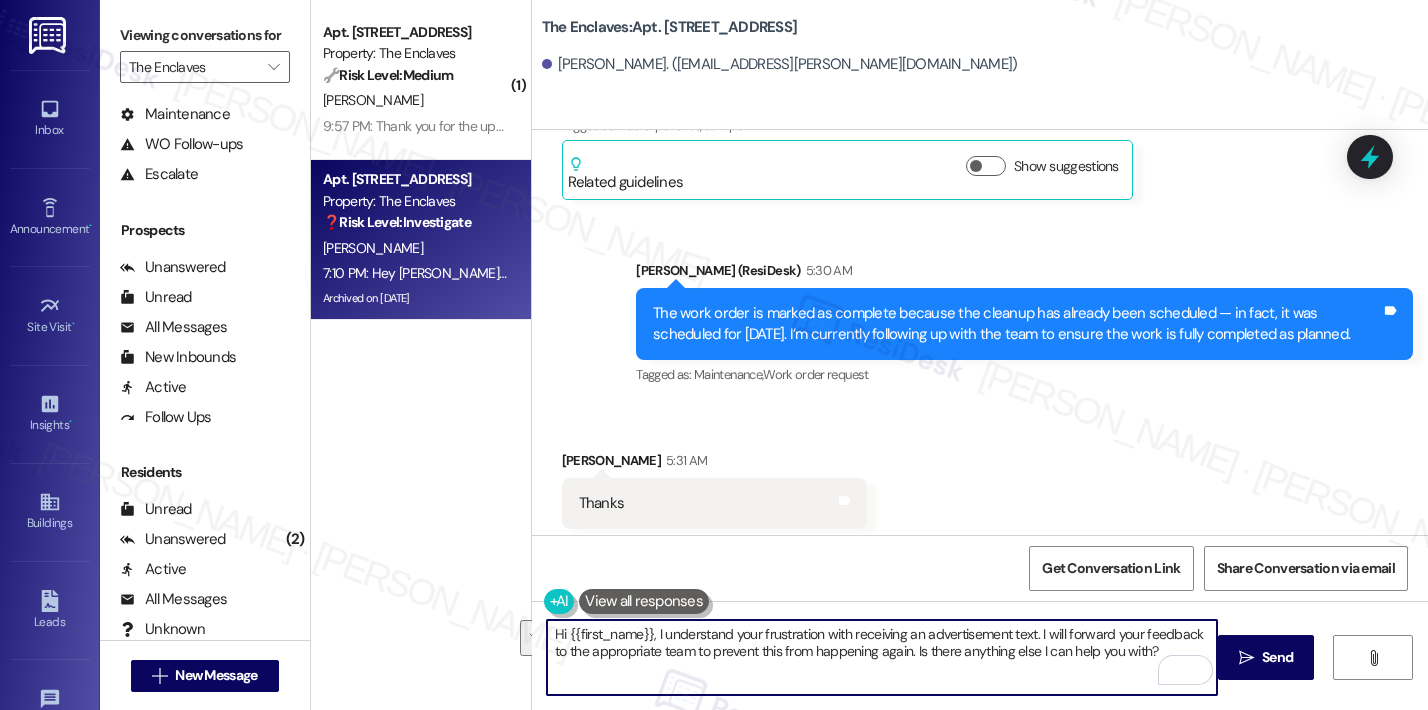 click on "ResiDesk escalation to site team ->
Risk Level: Medium risk
Topics: Follow up on [PERSON_NAME] Mat Clean-up
Escalation type: Escalation" at bounding box center (1006, 704) 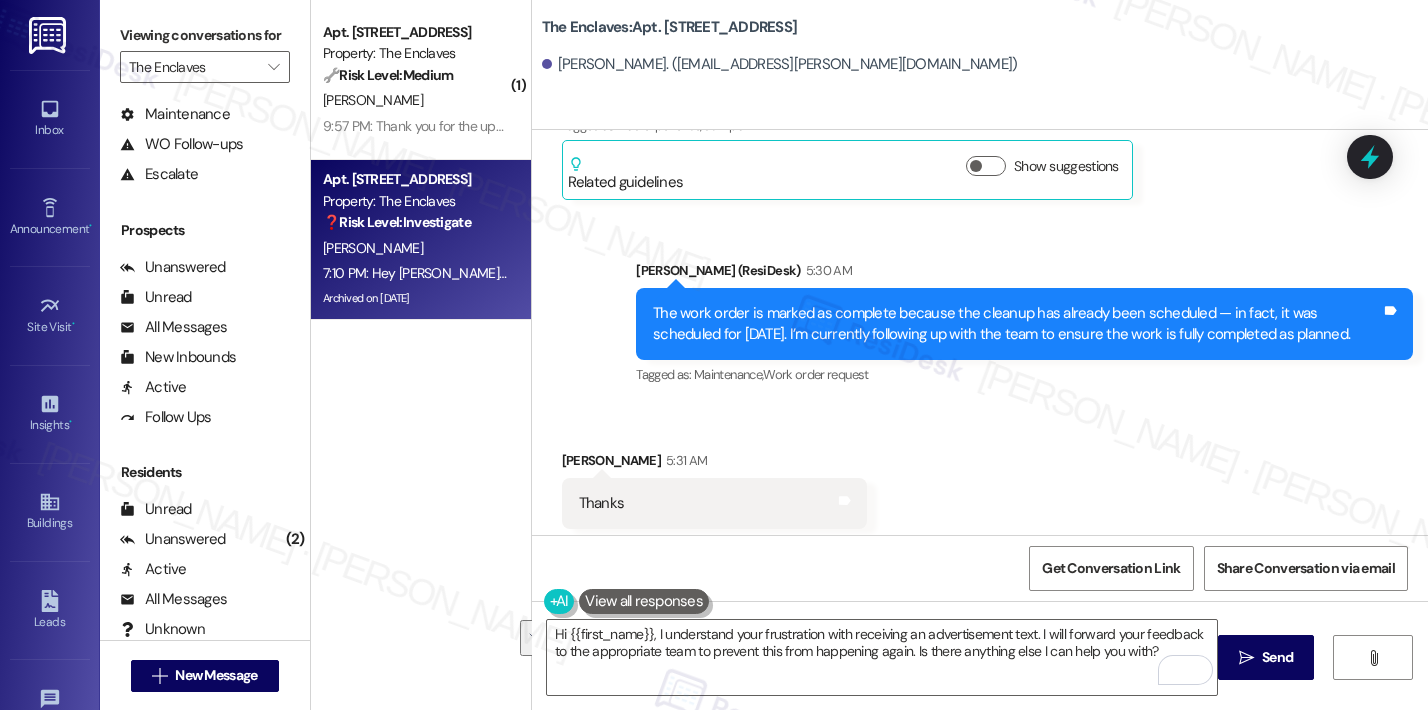 click on "ResiDesk escalation to site team ->
Risk Level: Medium risk
Topics: Follow up on [PERSON_NAME] Mat Clean-up
Escalation type: Escalation" at bounding box center [1006, 704] 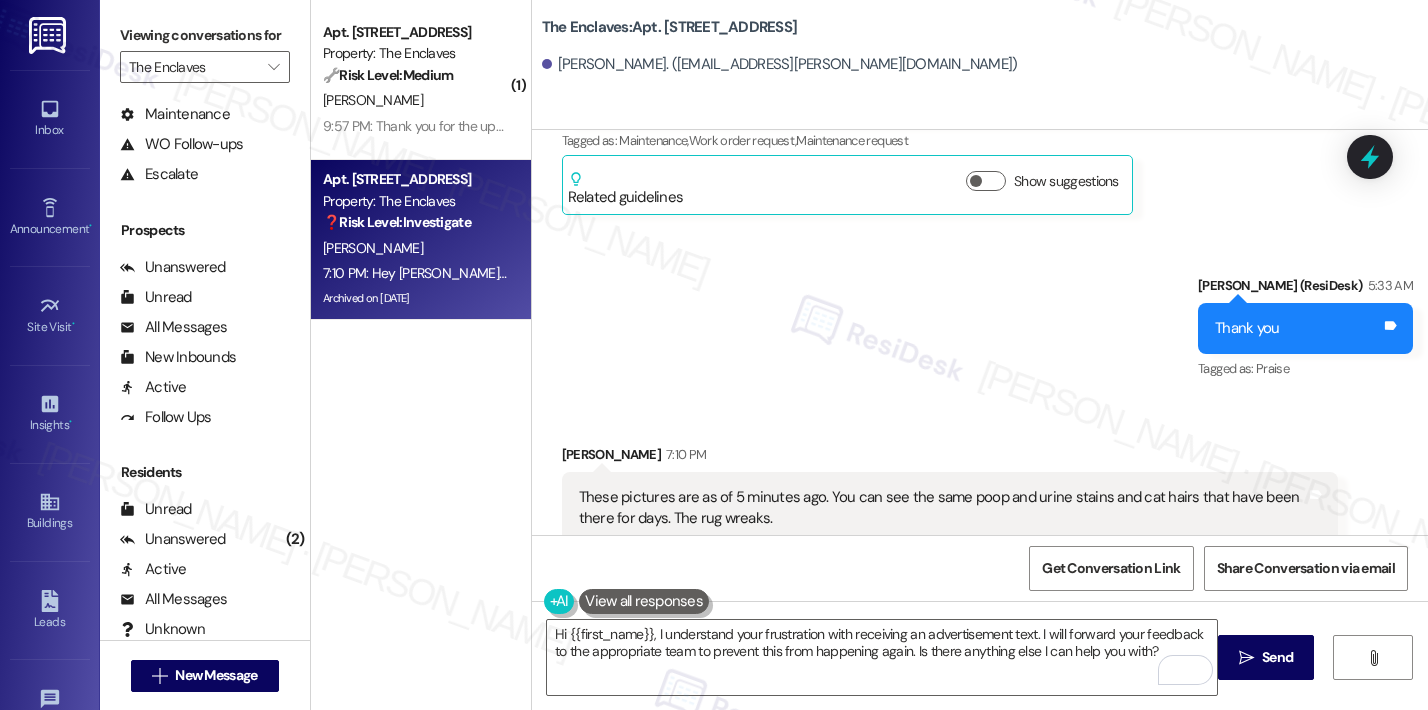 scroll, scrollTop: 28733, scrollLeft: 0, axis: vertical 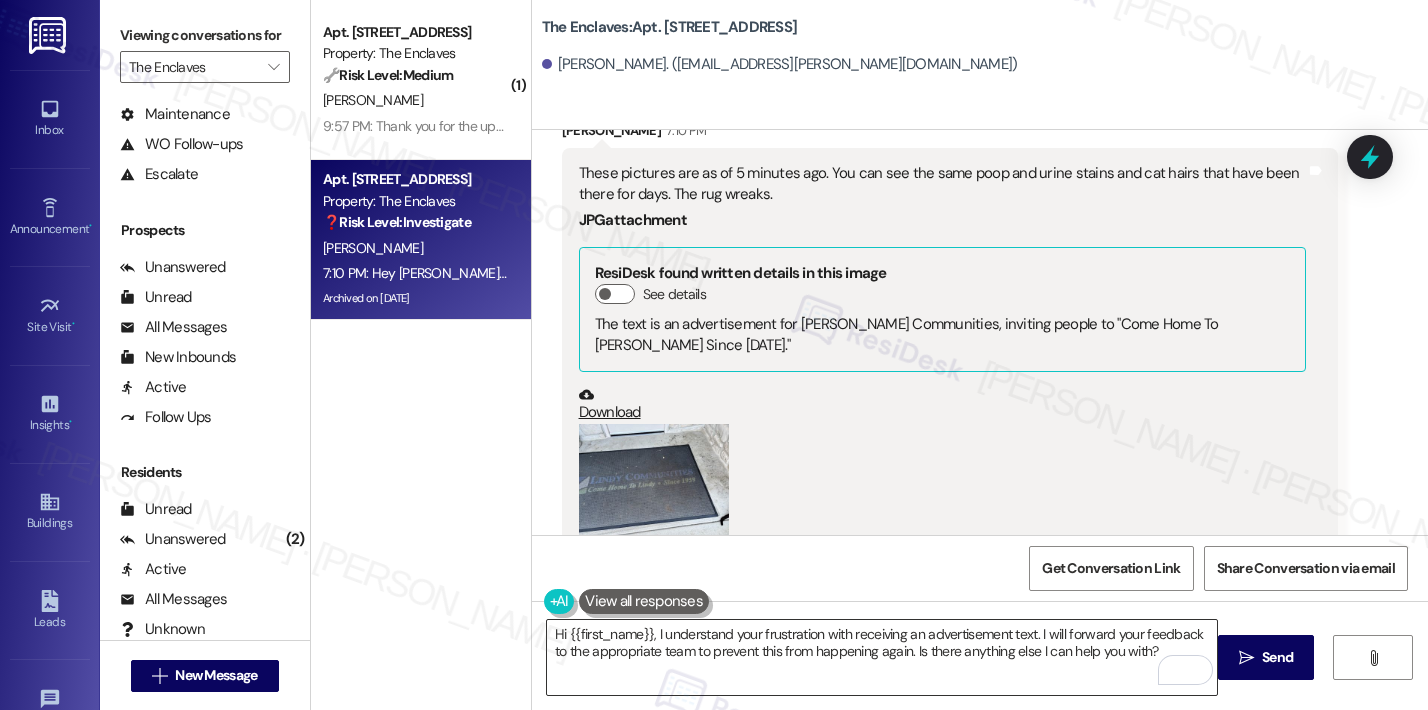 click on "Hi {{first_name}}, I understand your frustration with receiving an advertisement text. I will forward your feedback to the appropriate team to prevent this from happening again. Is there anything else I can help you with?" at bounding box center [882, 657] 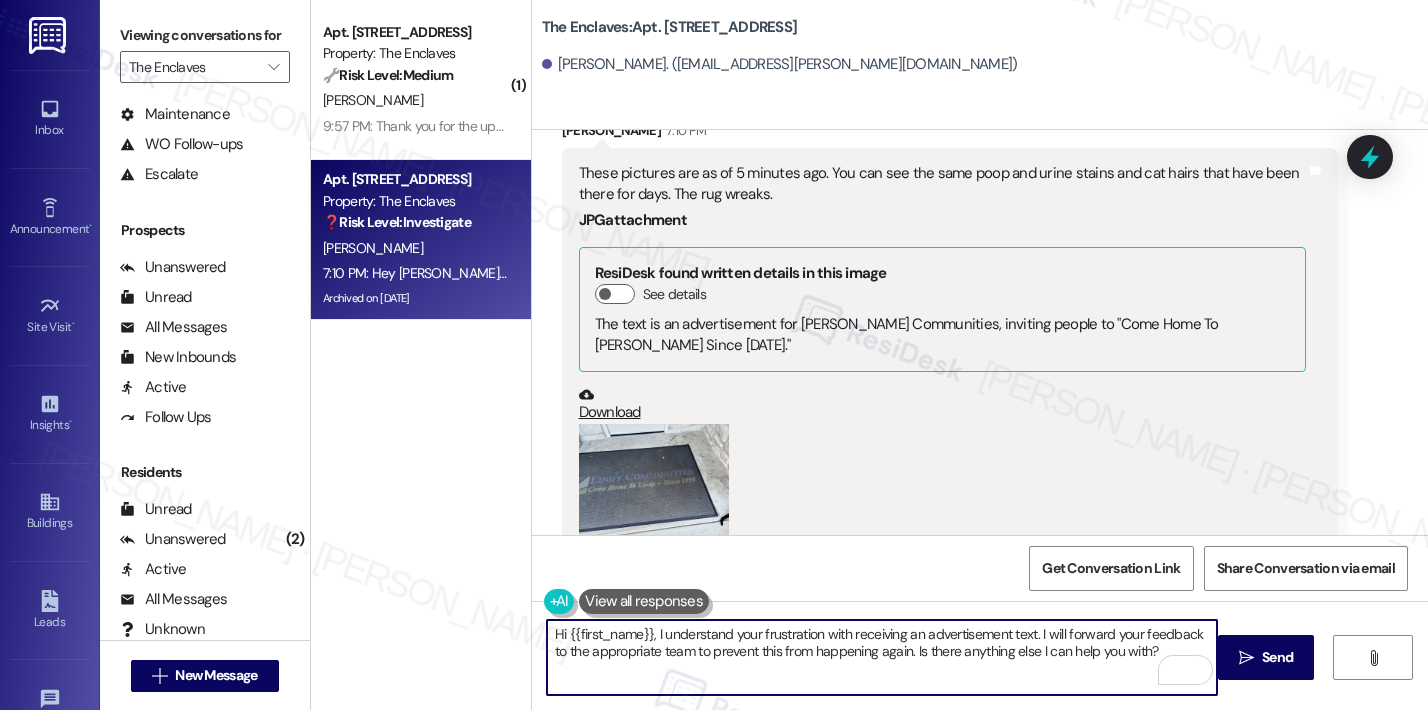 click on "Hi {{first_name}}, I understand your frustration with receiving an advertisement text. I will forward your feedback to the appropriate team to prevent this from happening again. Is there anything else I can help you with?" at bounding box center [882, 657] 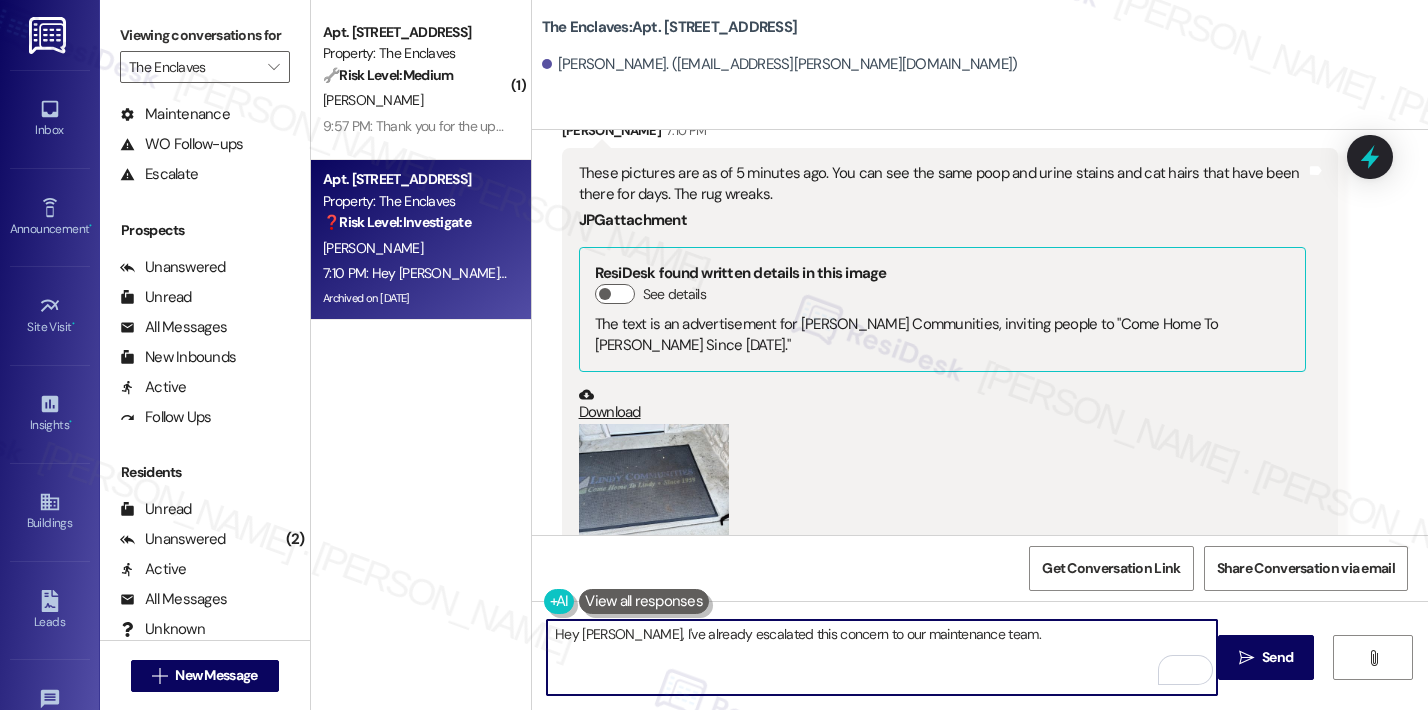 click on "Hey [PERSON_NAME], I've already escalated this concern to our maintenance team." at bounding box center (882, 657) 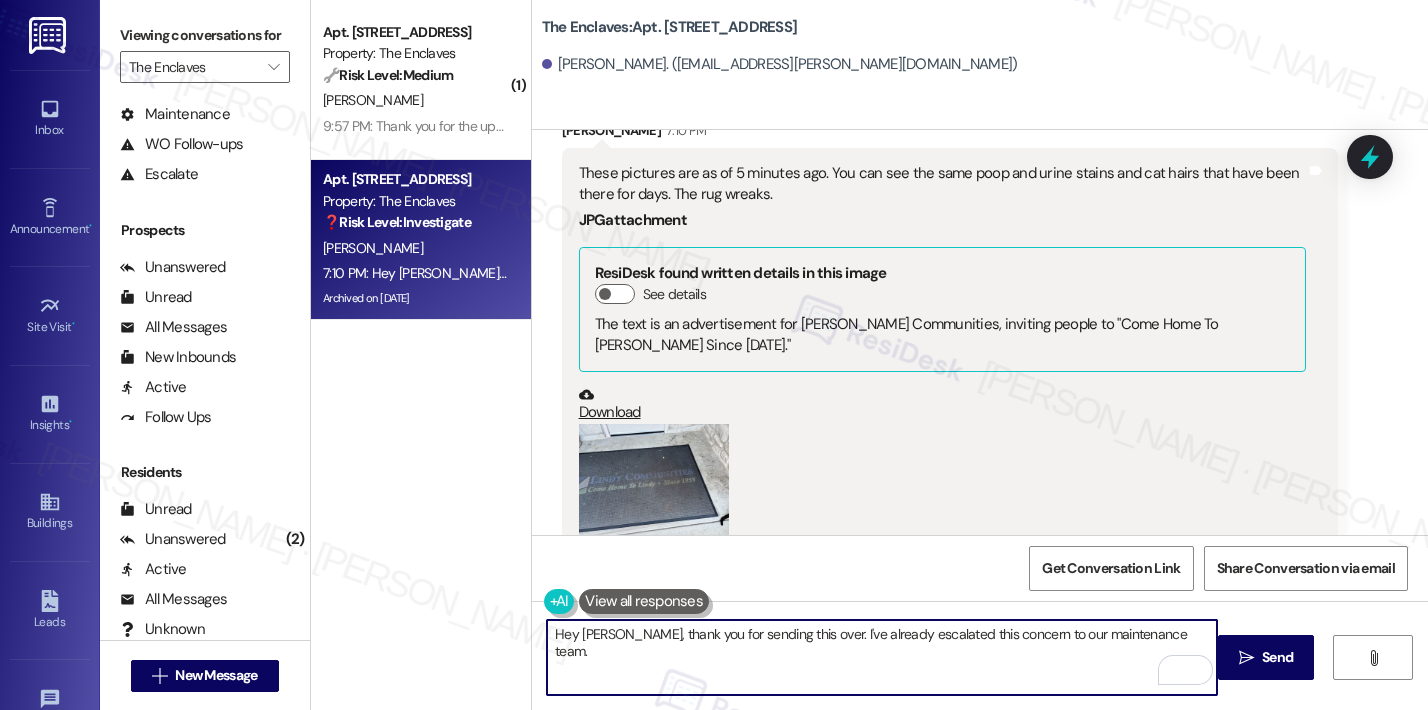 click on "Hey [PERSON_NAME], thank you for sending this over. I've already escalated this concern to our maintenance team." at bounding box center [882, 657] 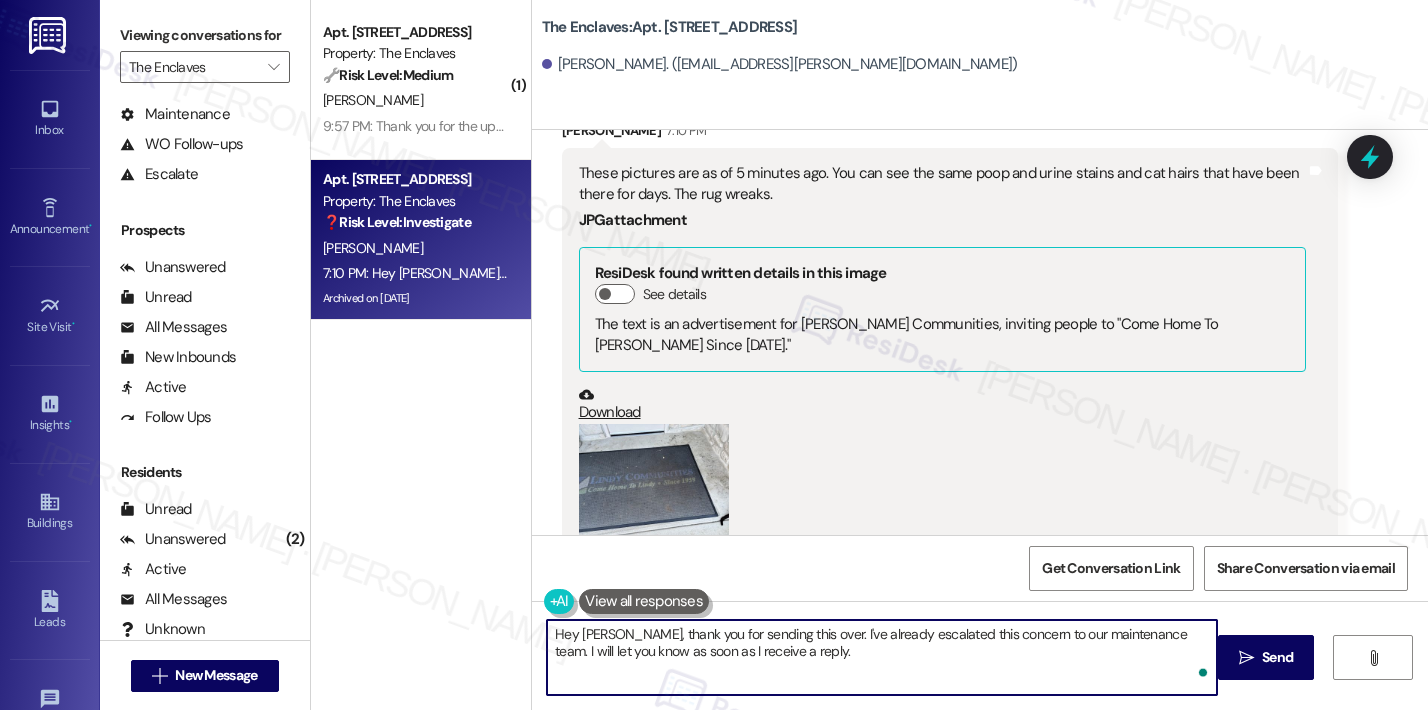 type on "Hey [PERSON_NAME], thank you for sending this over. I've already escalated this concern to our maintenance team. I will let you know as soon as I receive a reply." 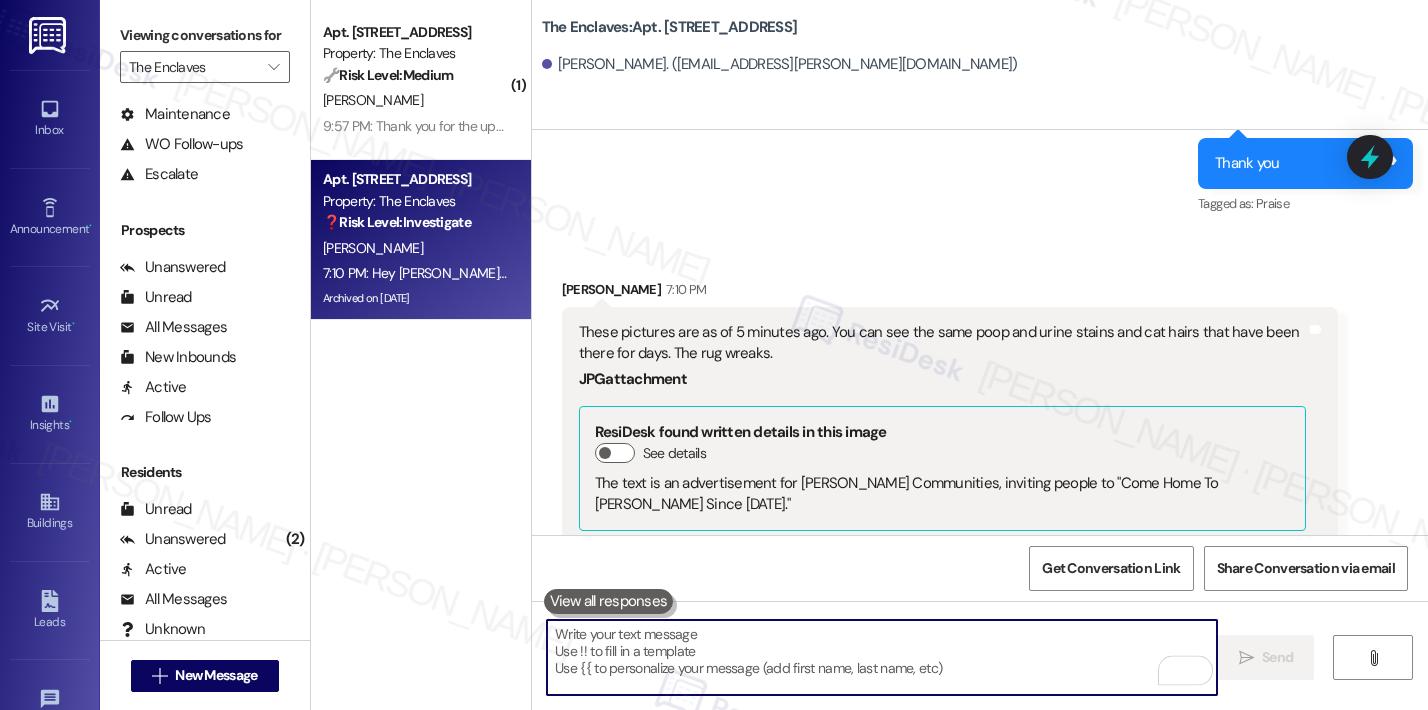 scroll, scrollTop: 28542, scrollLeft: 0, axis: vertical 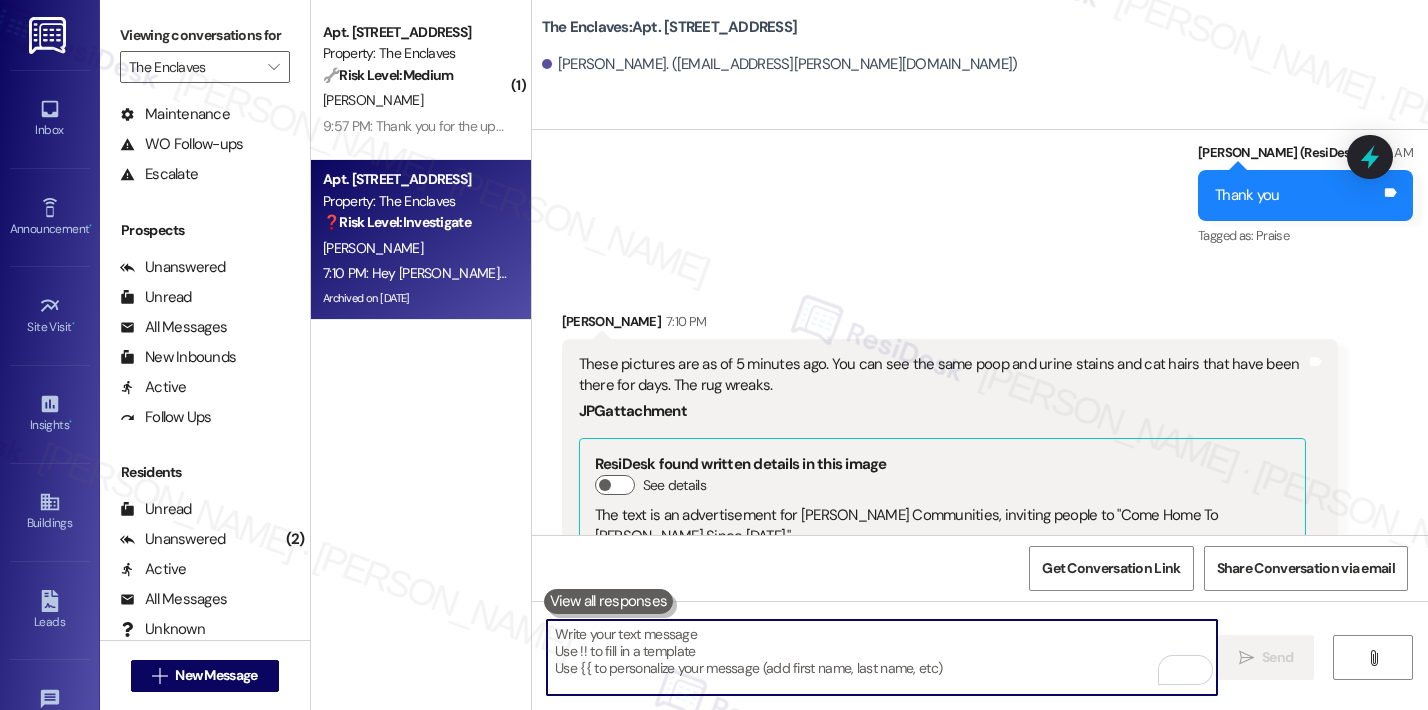 type 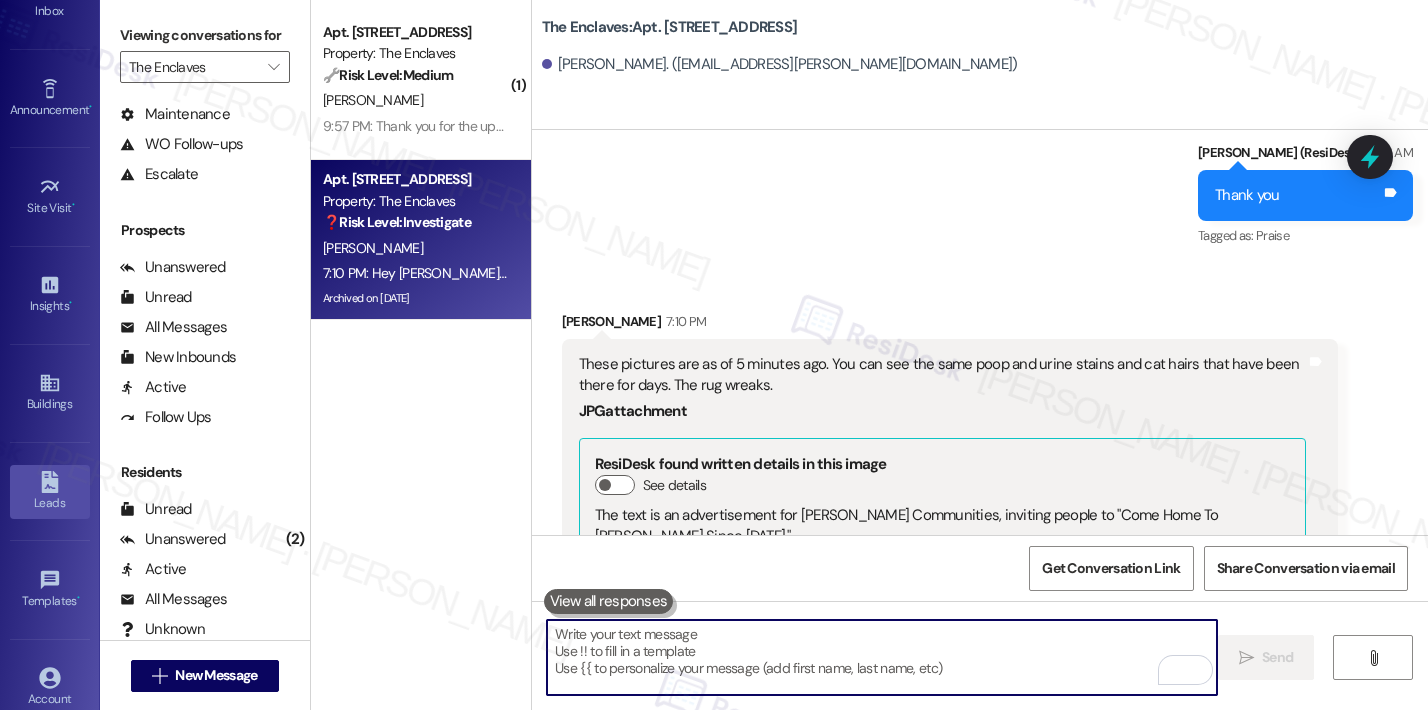 scroll, scrollTop: 244, scrollLeft: 0, axis: vertical 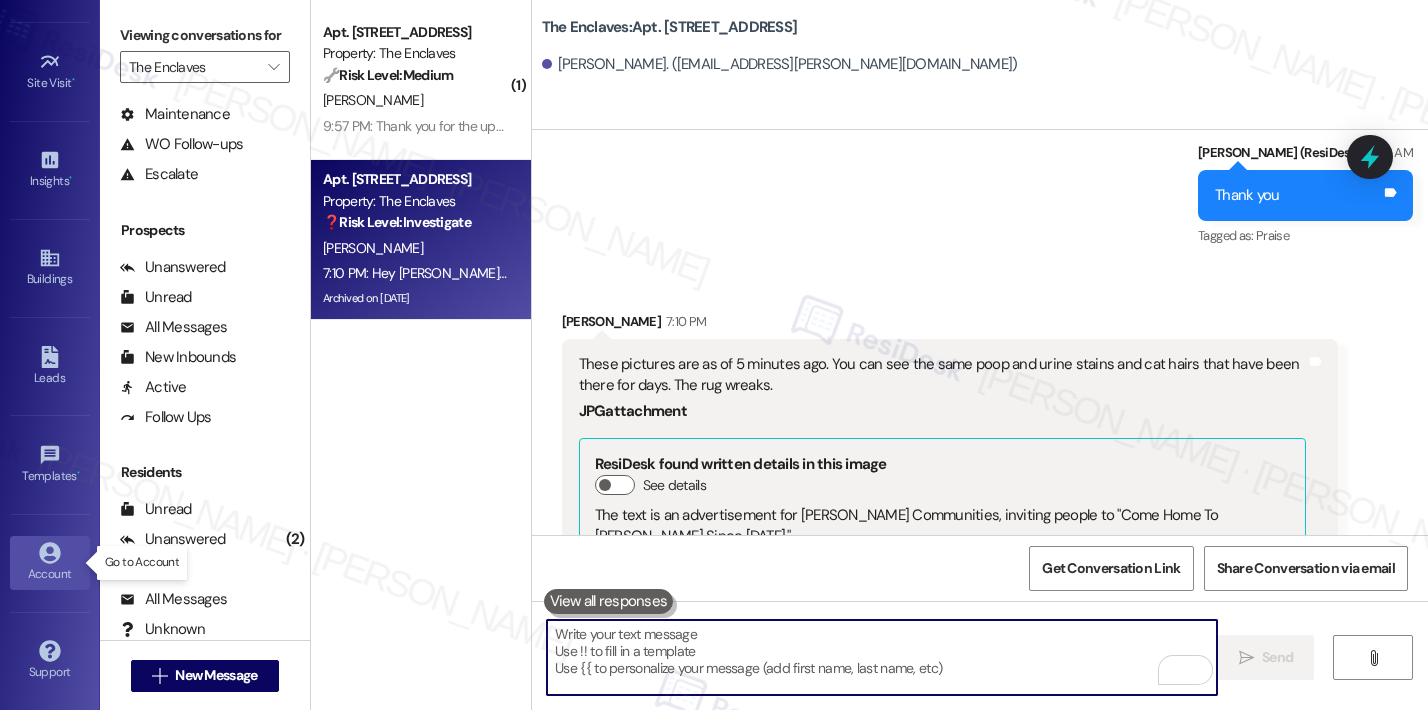 click 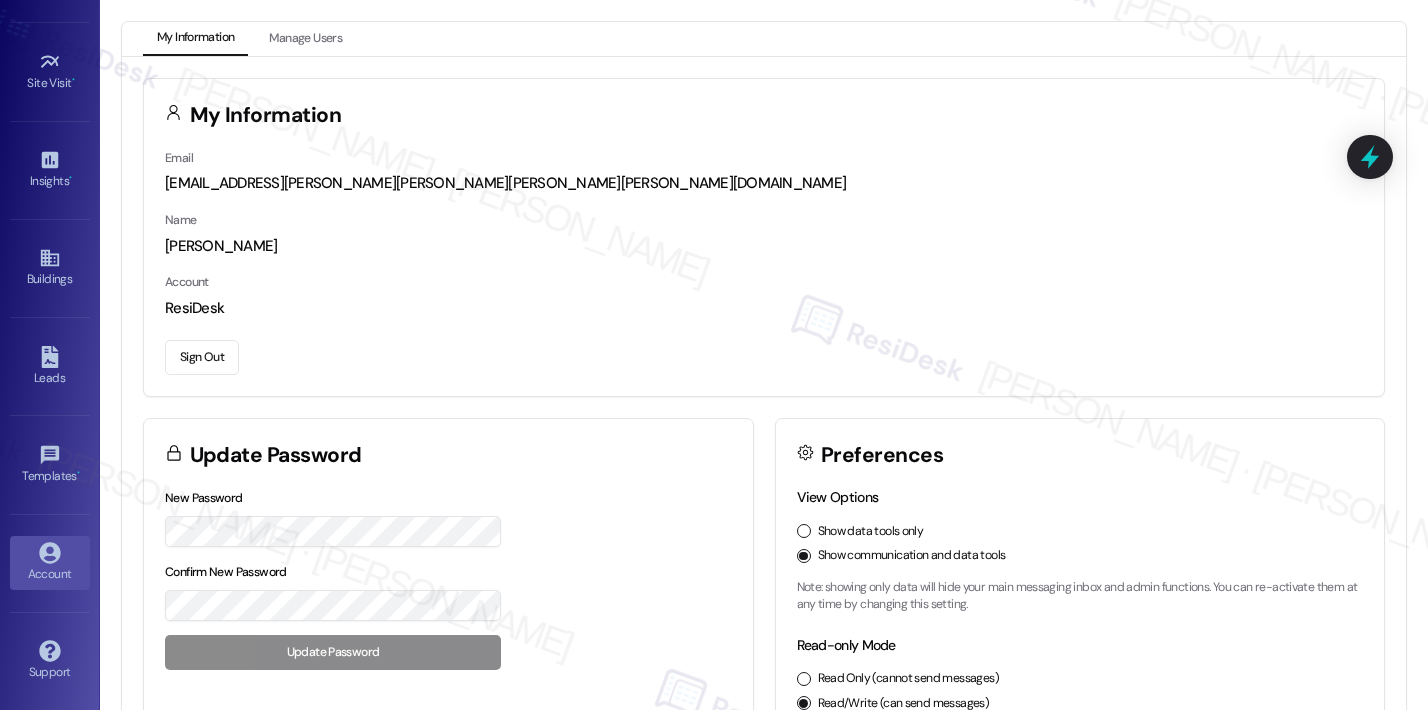 click on "Sign Out" at bounding box center [202, 357] 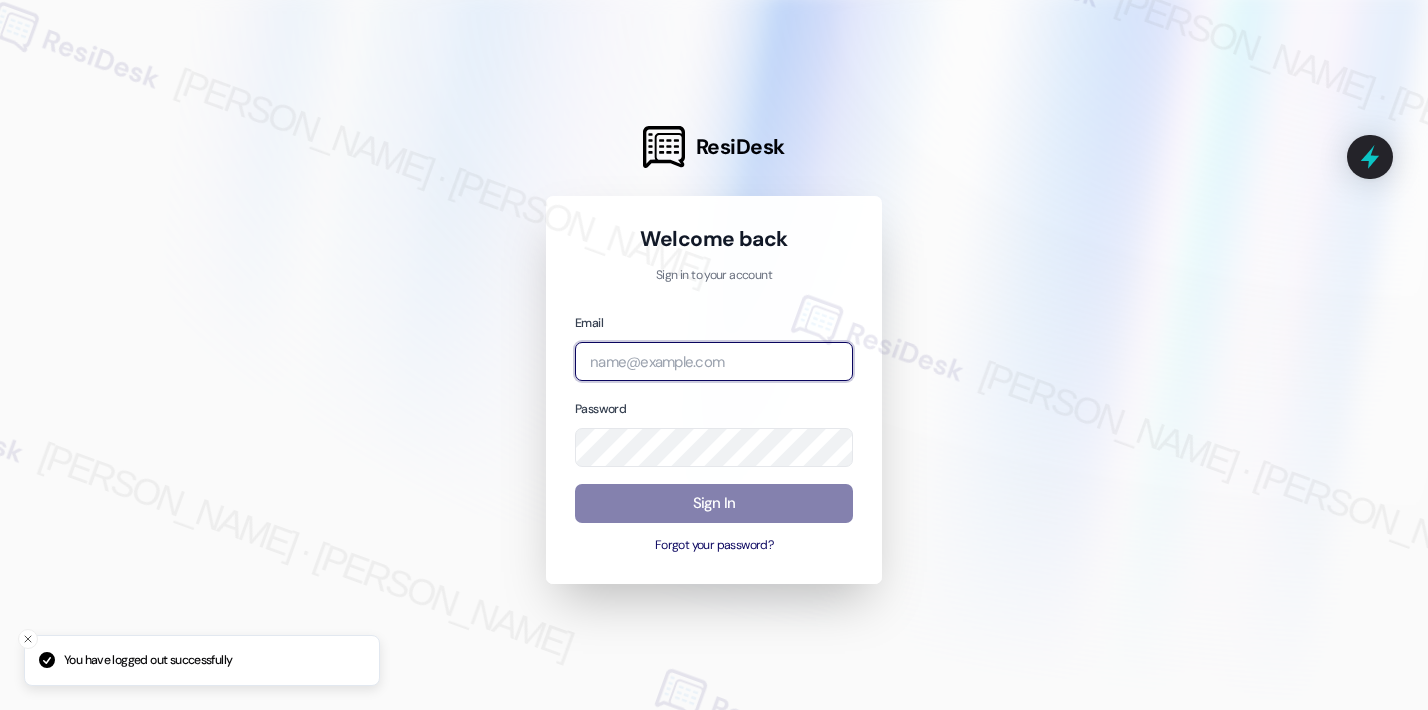 click at bounding box center [714, 361] 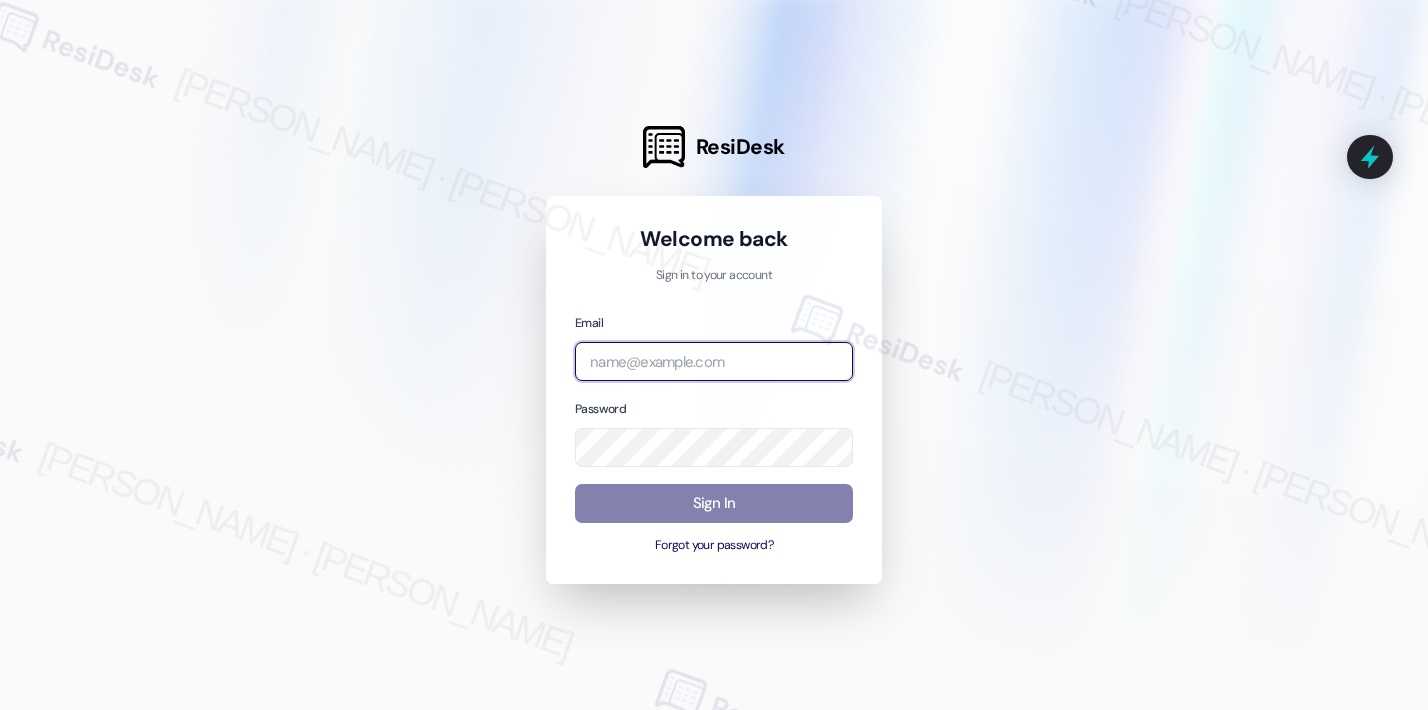 type on "automated-surveys-affinity_property-[PERSON_NAME].[PERSON_NAME].[PERSON_NAME]@affinity_[DOMAIN_NAME]" 